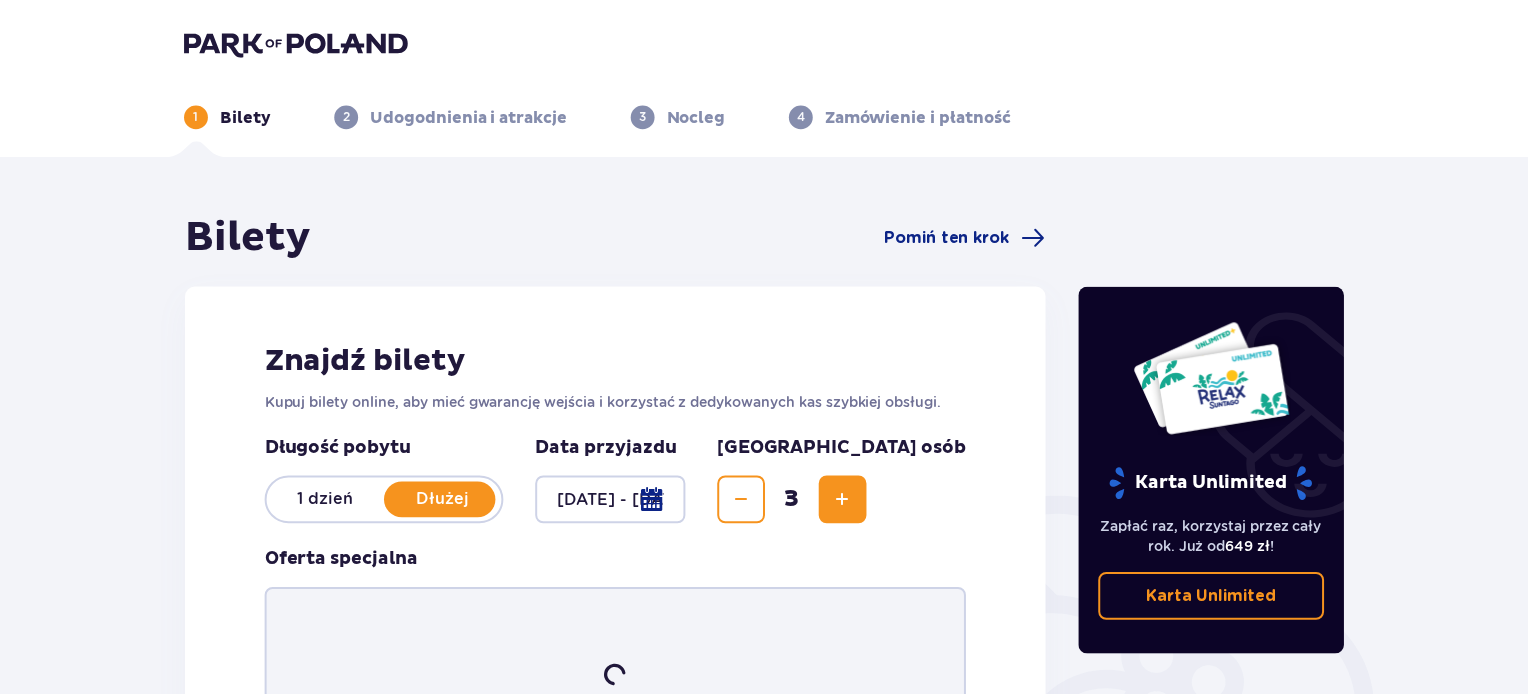 scroll, scrollTop: 0, scrollLeft: 0, axis: both 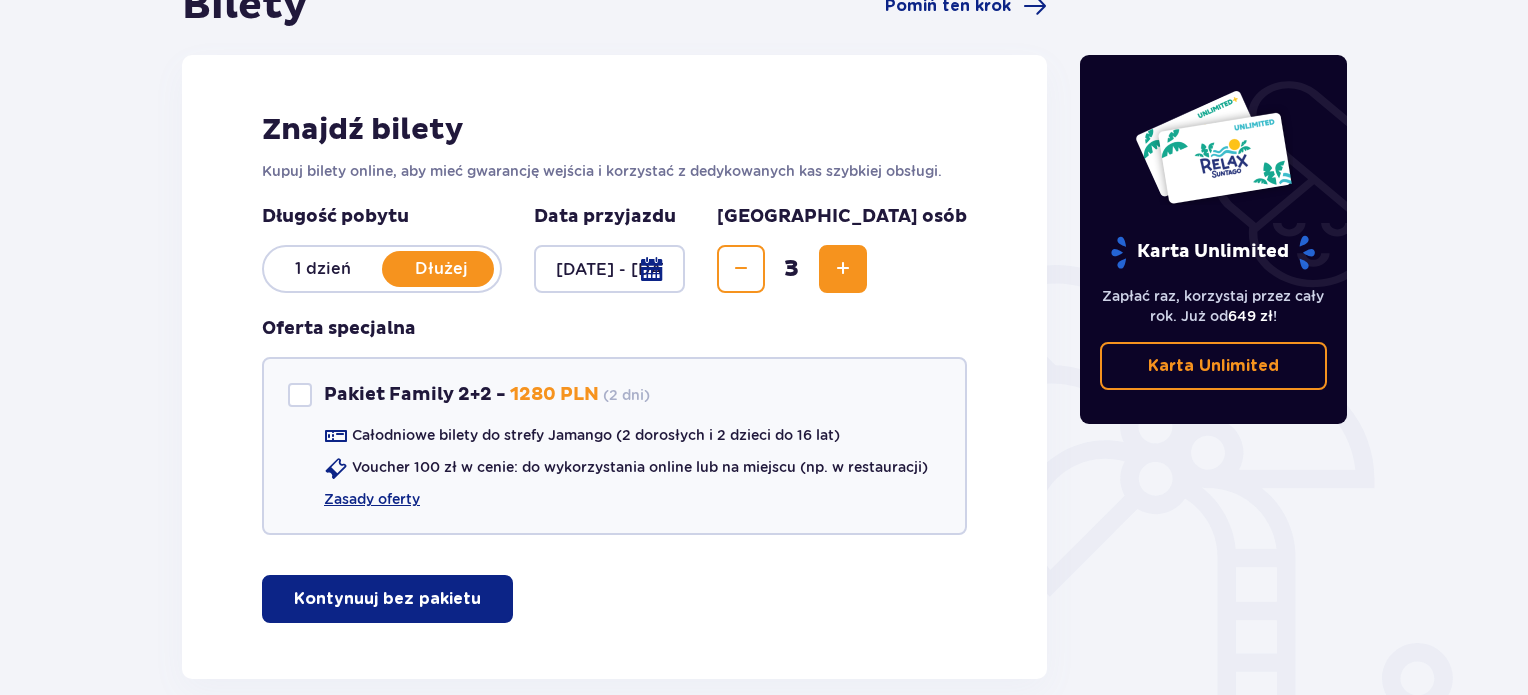 click on "Kontynuuj bez pakietu" at bounding box center (387, 599) 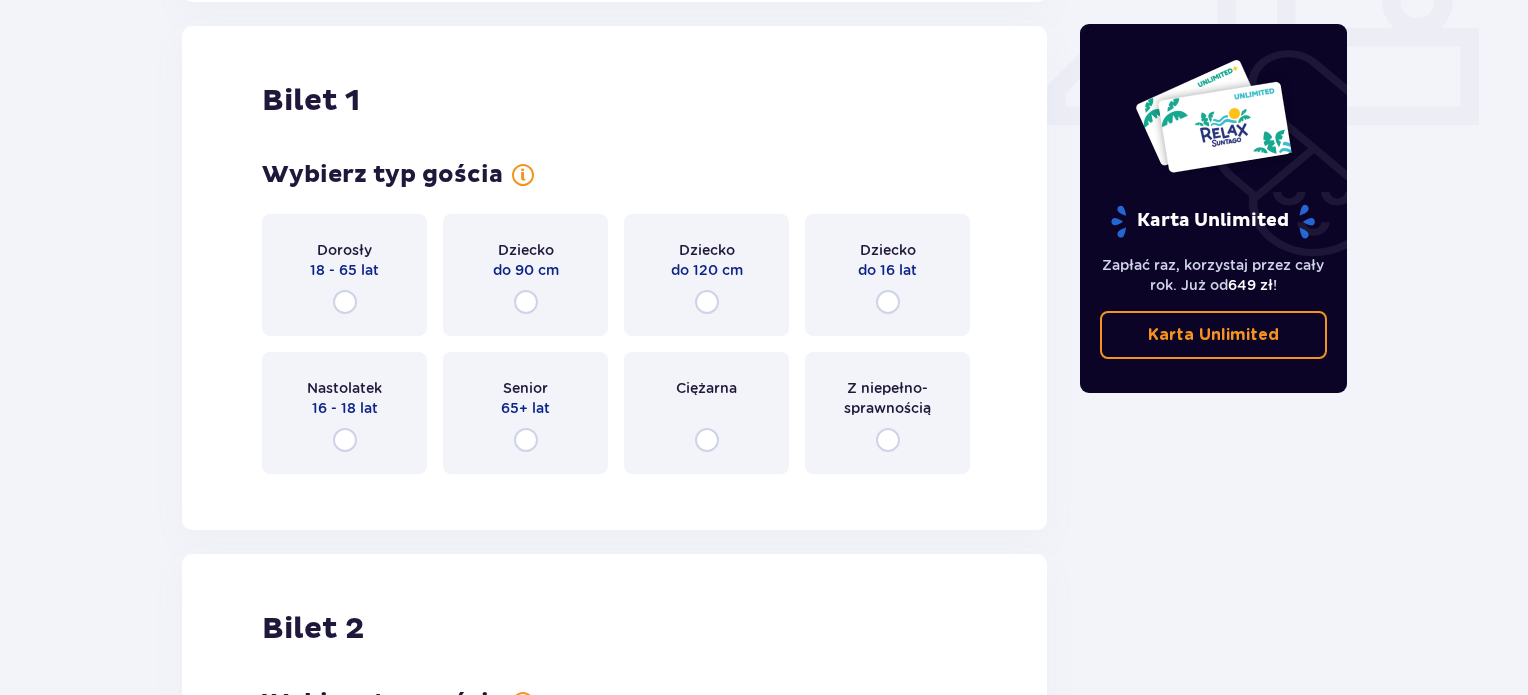 scroll, scrollTop: 909, scrollLeft: 0, axis: vertical 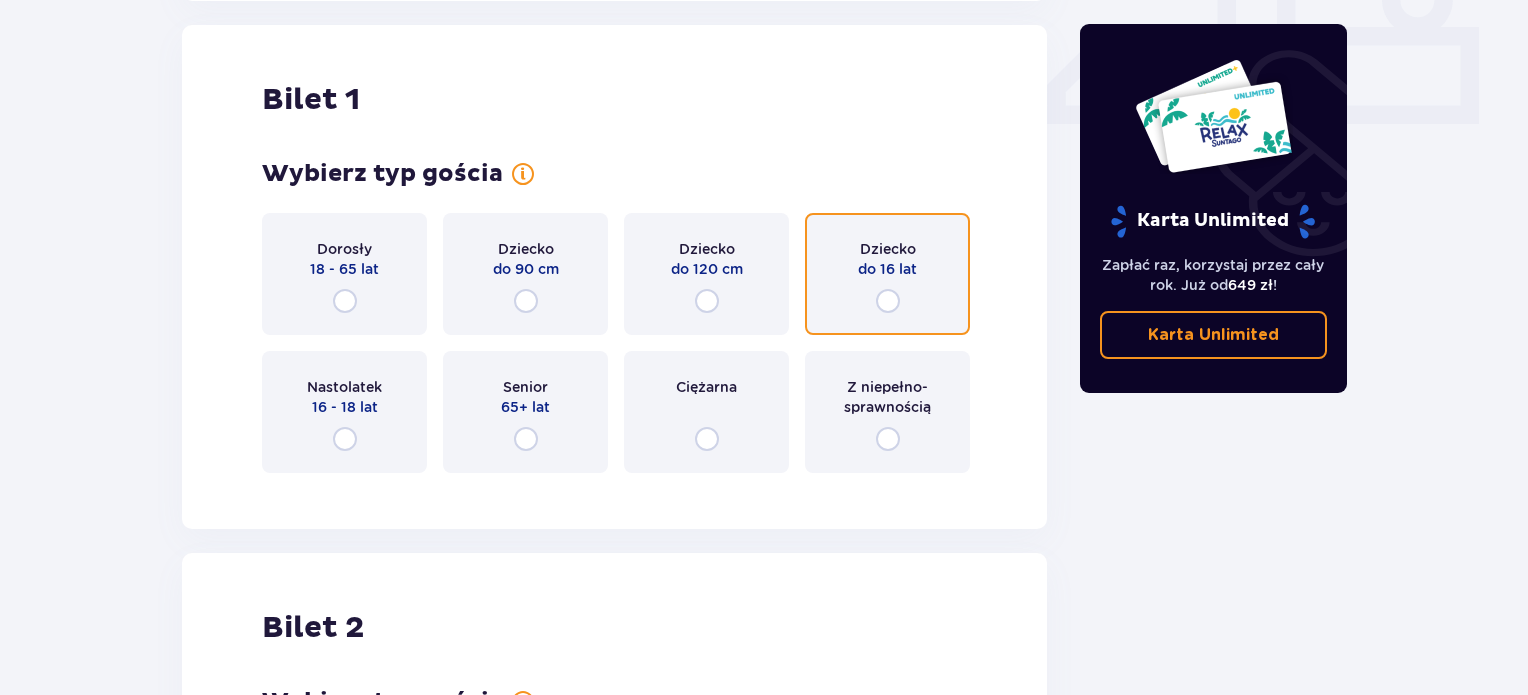 click at bounding box center (888, 301) 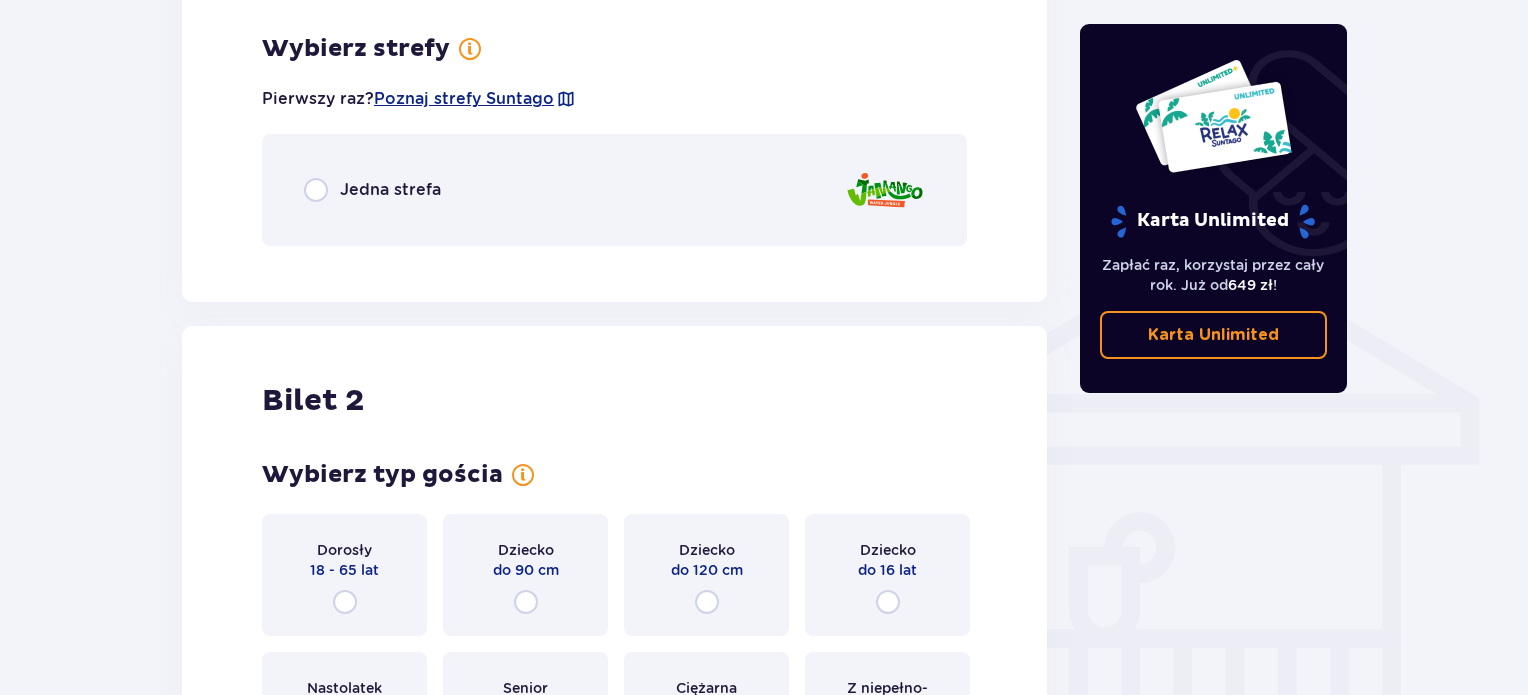 scroll, scrollTop: 1397, scrollLeft: 0, axis: vertical 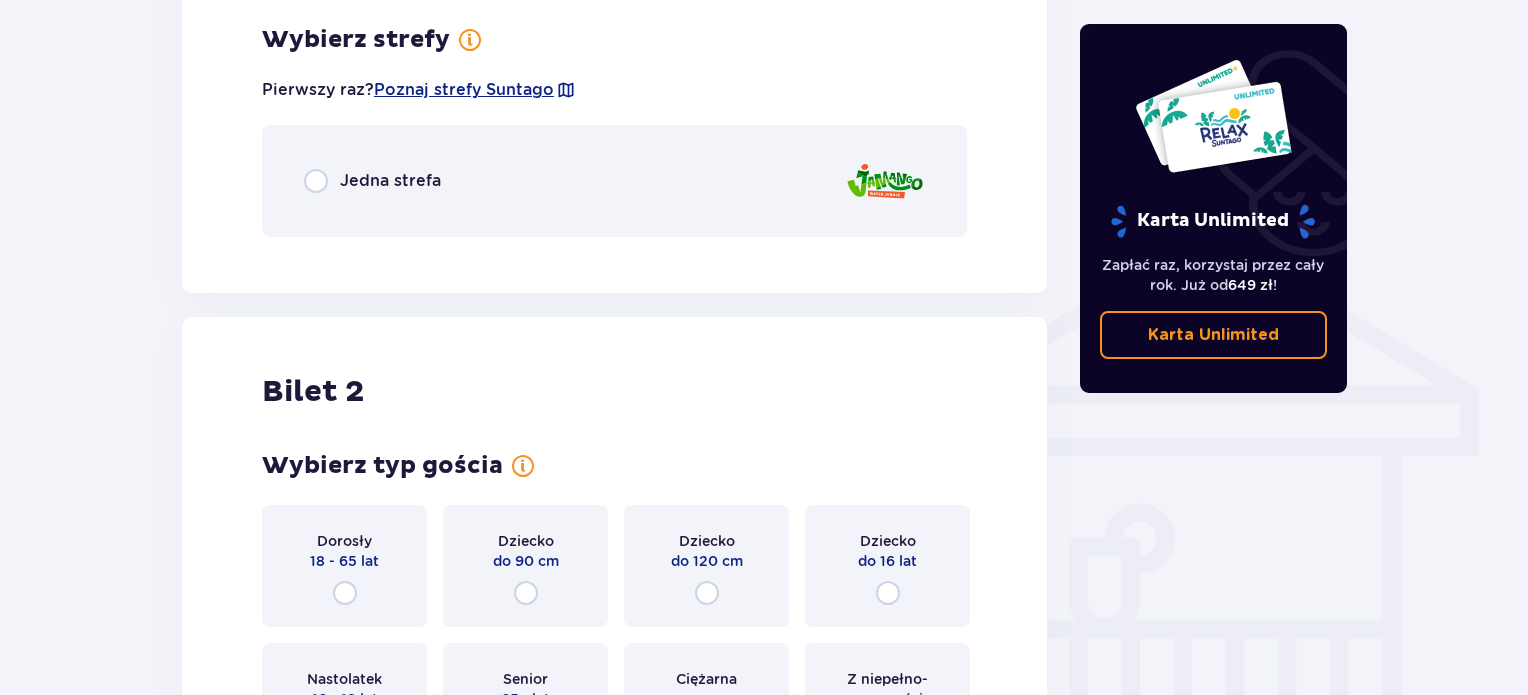 click on "Jedna strefa" at bounding box center (372, 181) 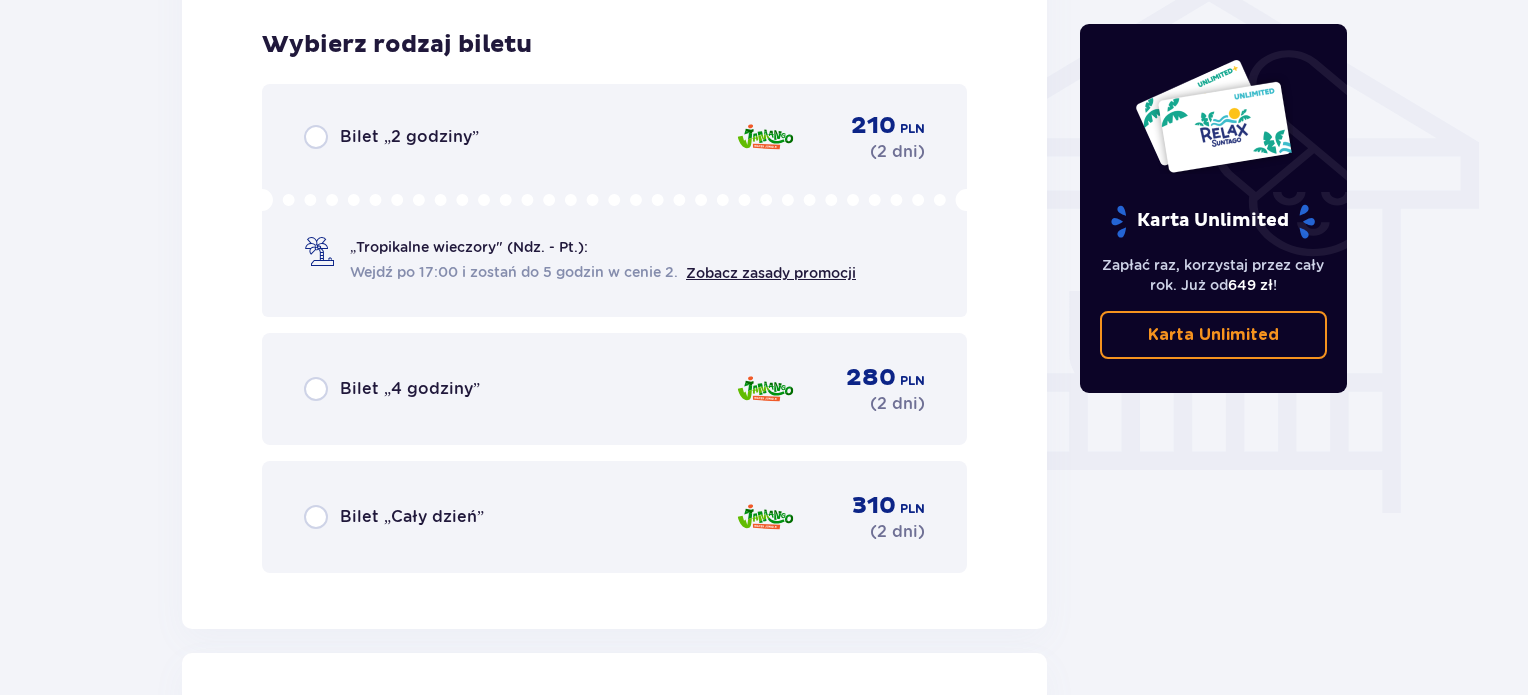 scroll, scrollTop: 1649, scrollLeft: 0, axis: vertical 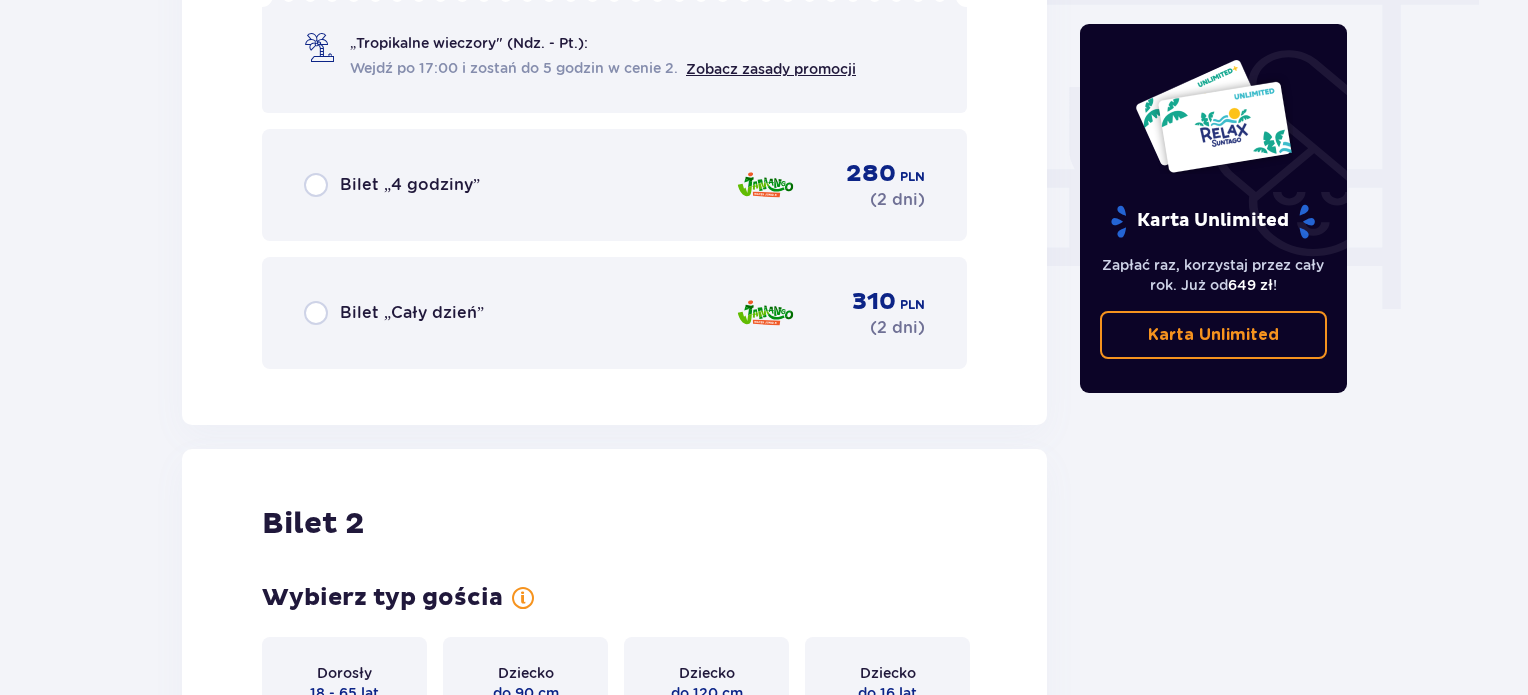 click on "Bilet „Cały dzień” 310 PLN ( 2 dni )" at bounding box center [614, 313] 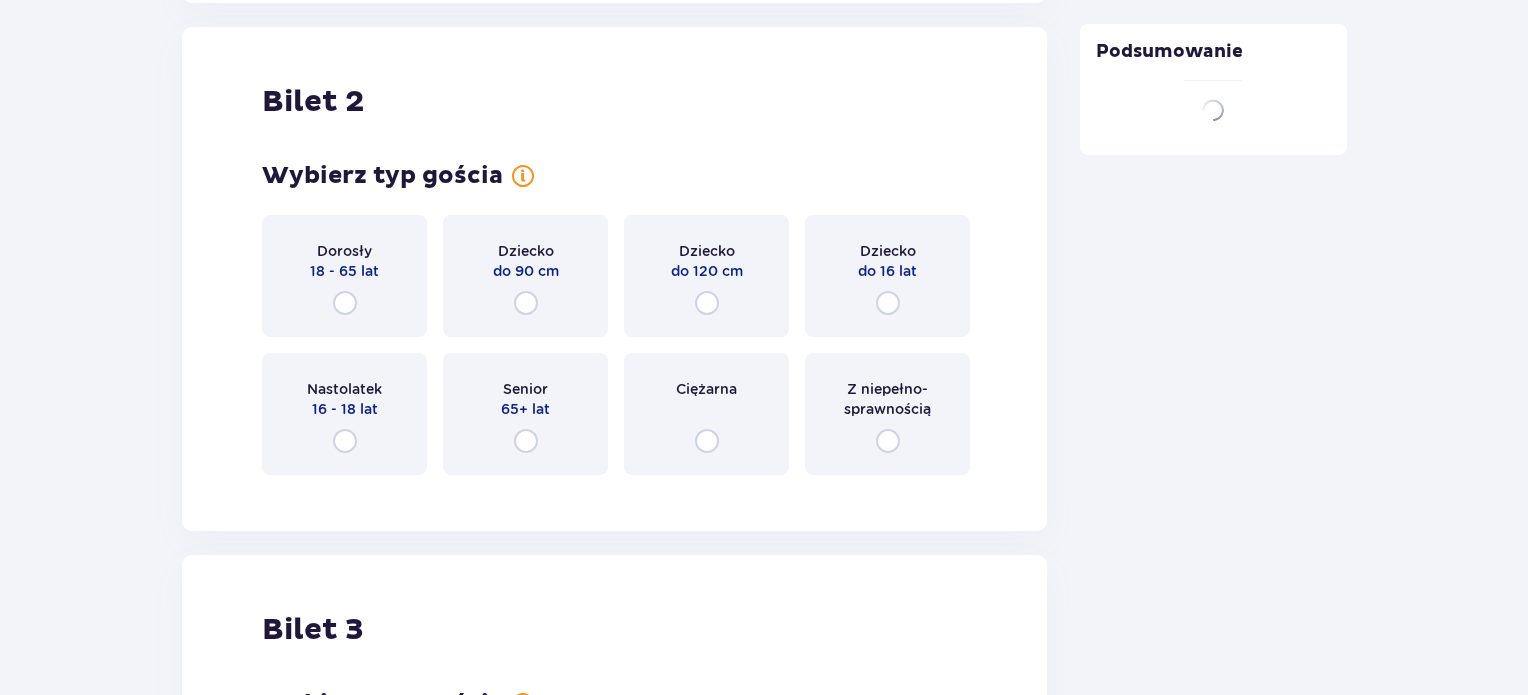 scroll, scrollTop: 2271, scrollLeft: 0, axis: vertical 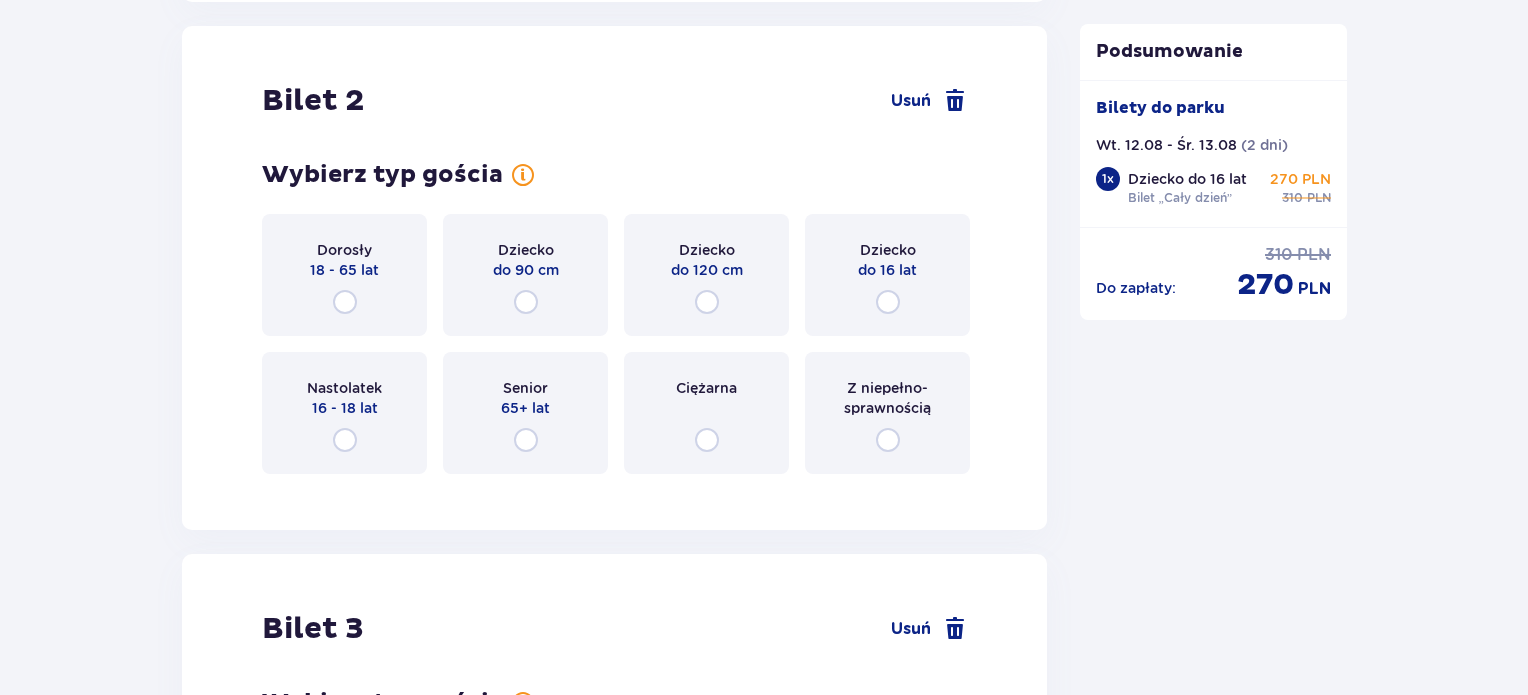 click on "Dorosły 18 - 65 lat" at bounding box center (344, 275) 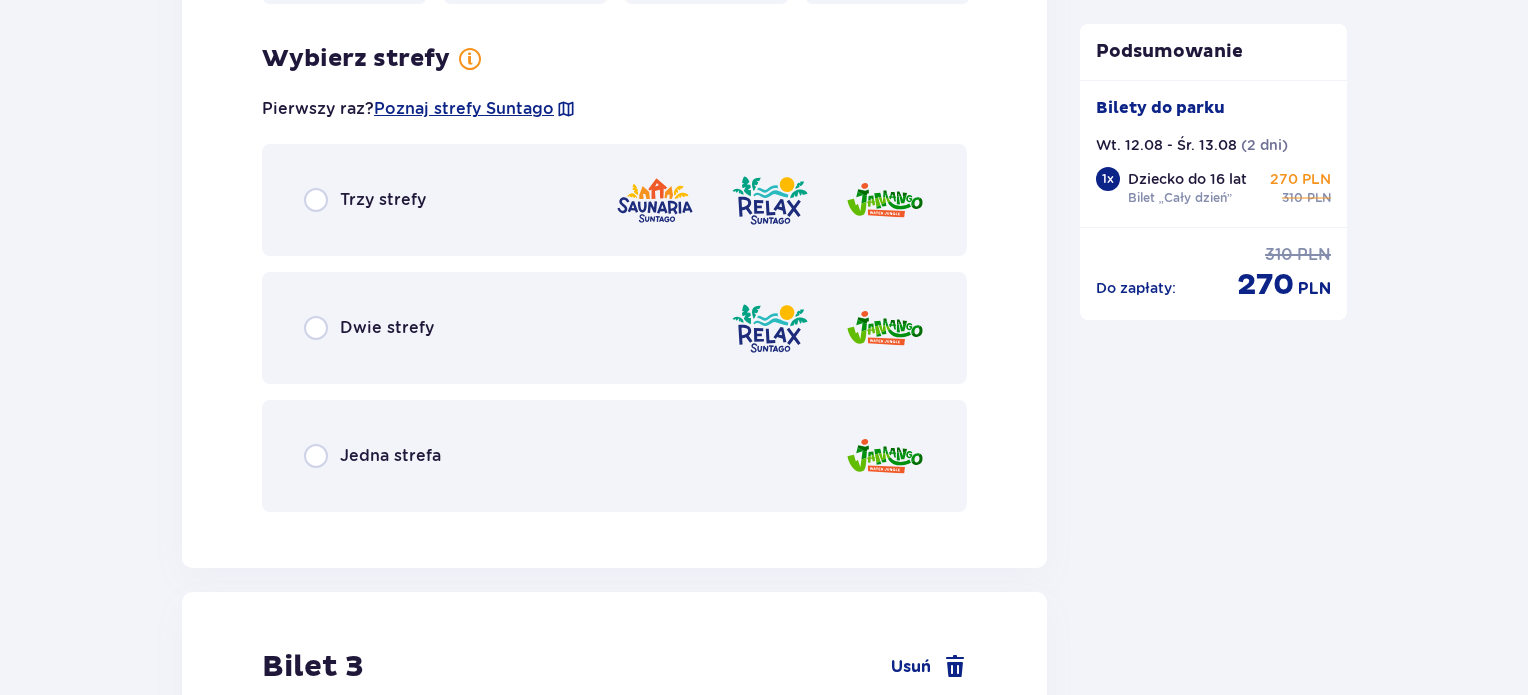 scroll, scrollTop: 2759, scrollLeft: 0, axis: vertical 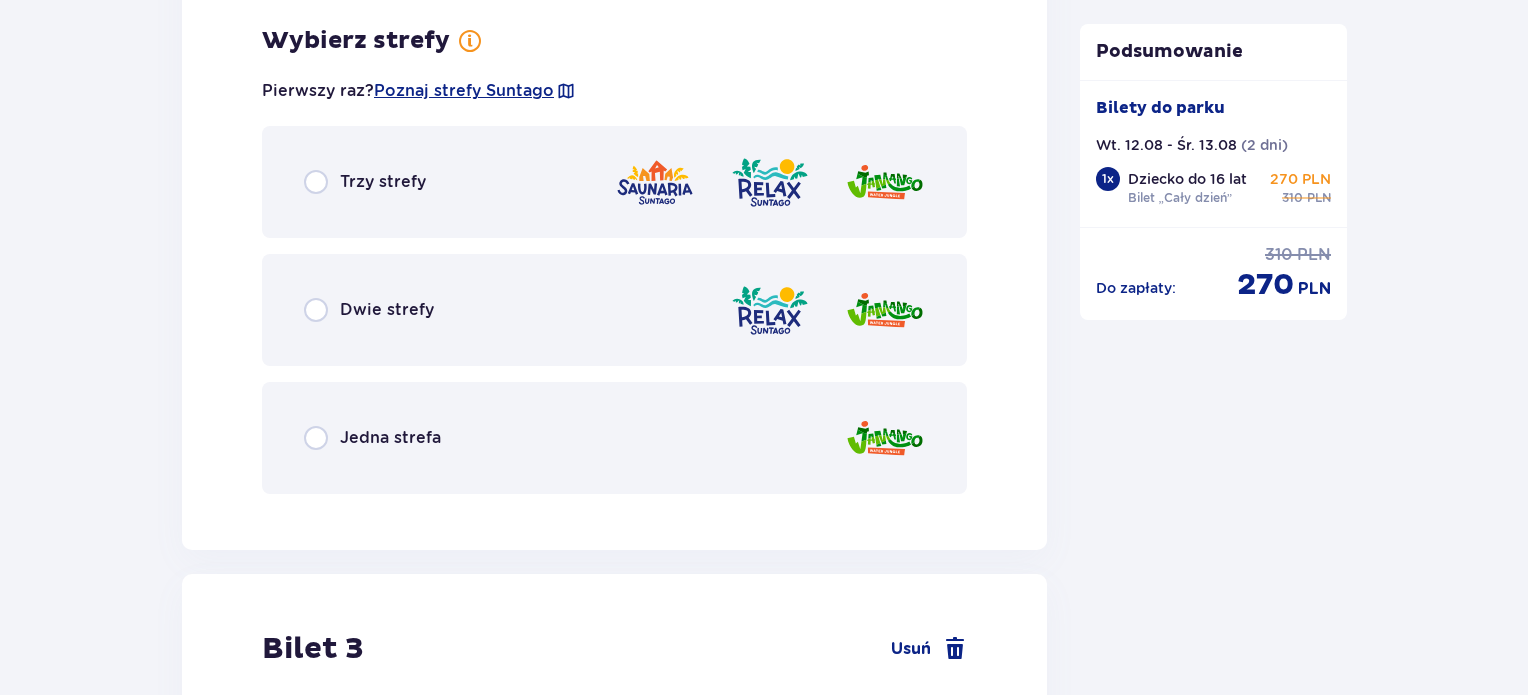 click on "Dwie strefy" at bounding box center (614, 310) 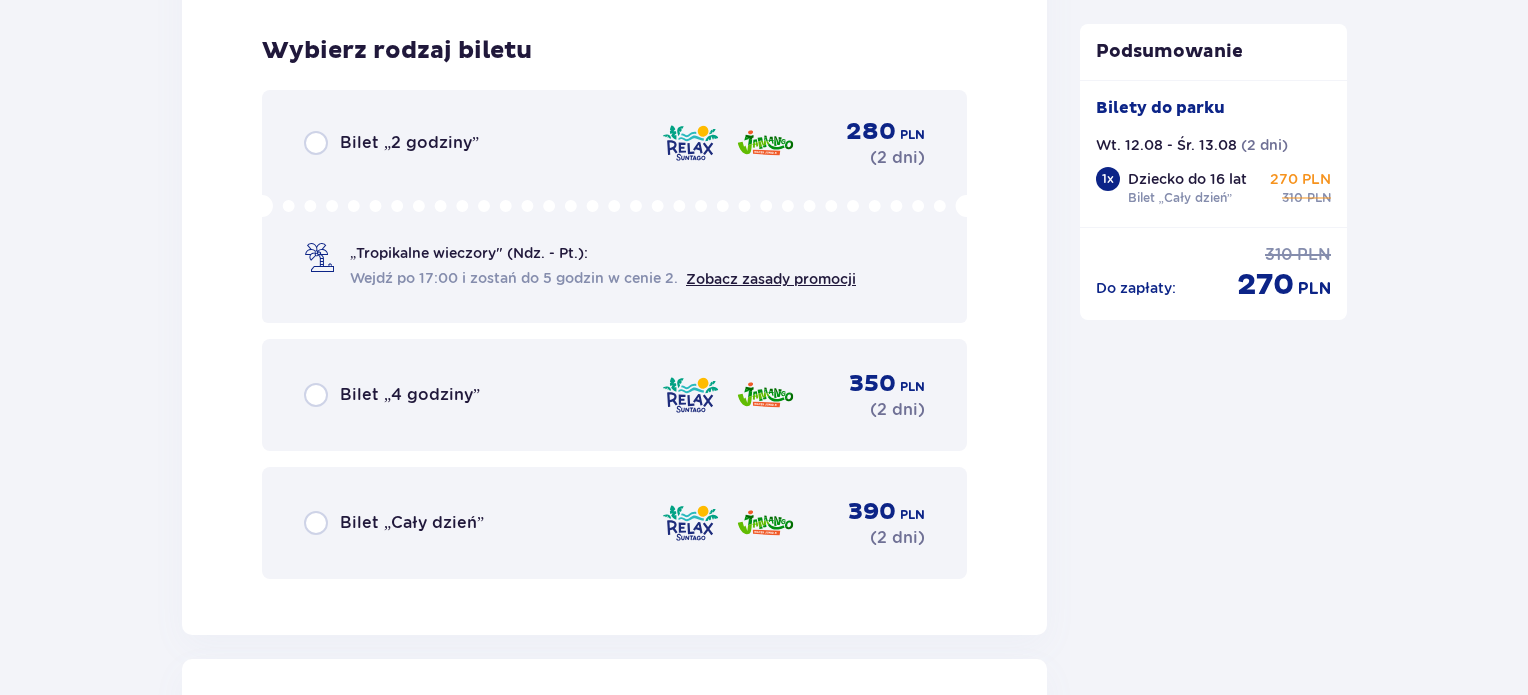 scroll, scrollTop: 3267, scrollLeft: 0, axis: vertical 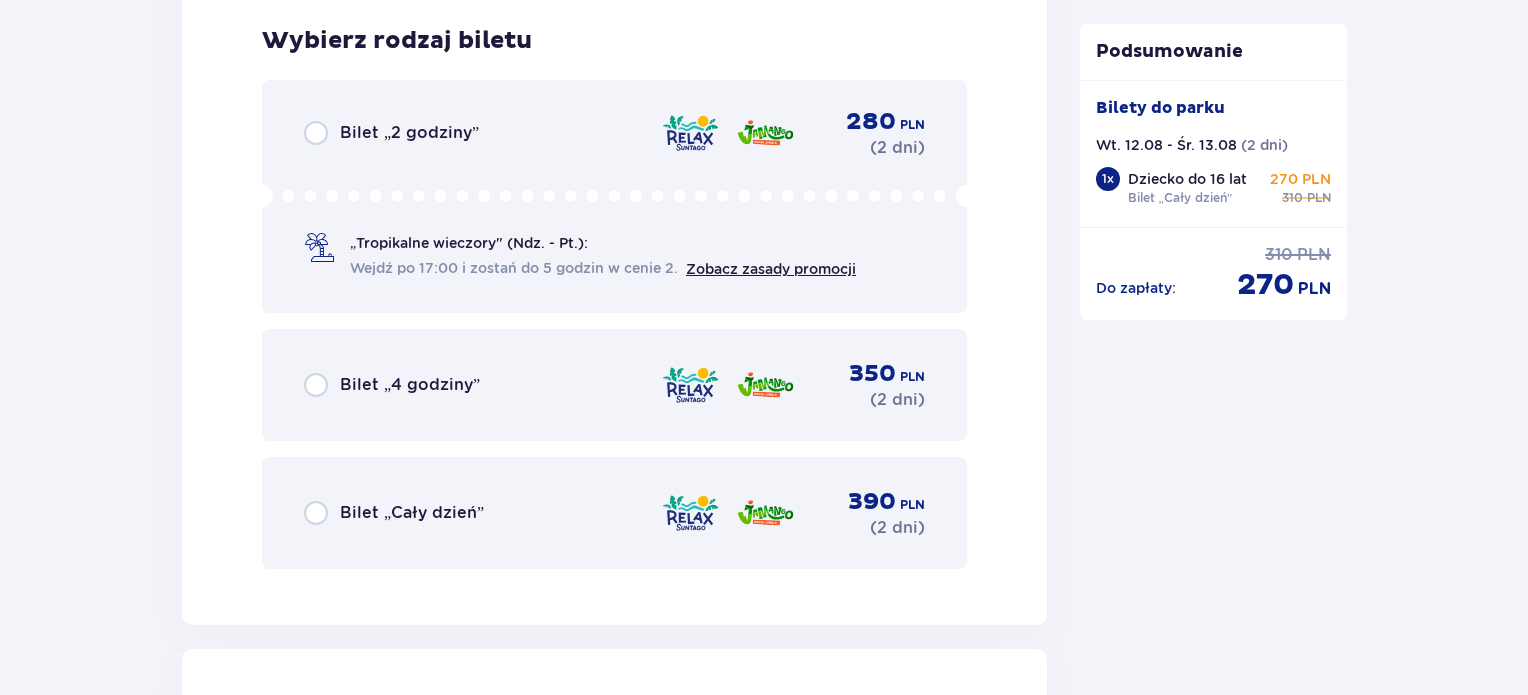 click on "Bilet „Cały dzień” 390 PLN ( 2 dni )" at bounding box center [614, 513] 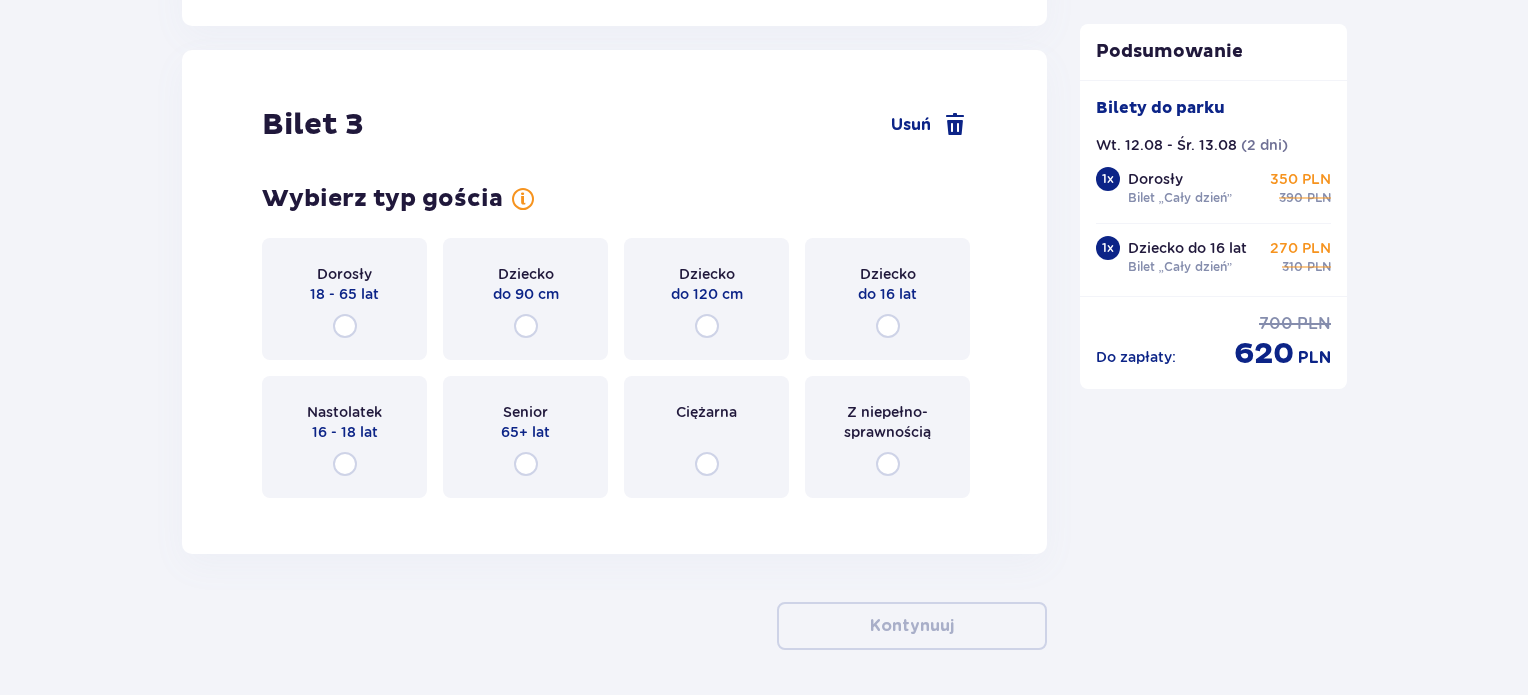 scroll, scrollTop: 3889, scrollLeft: 0, axis: vertical 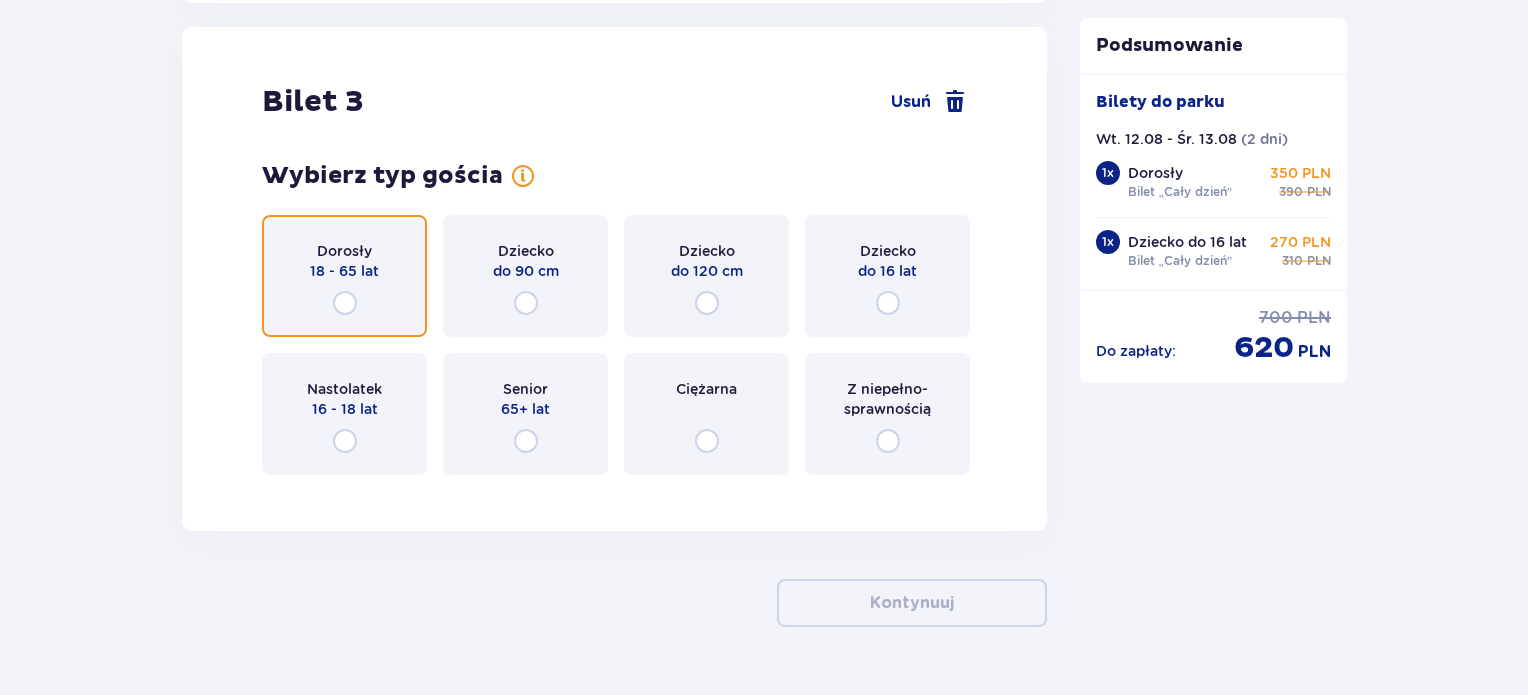 click at bounding box center (345, 303) 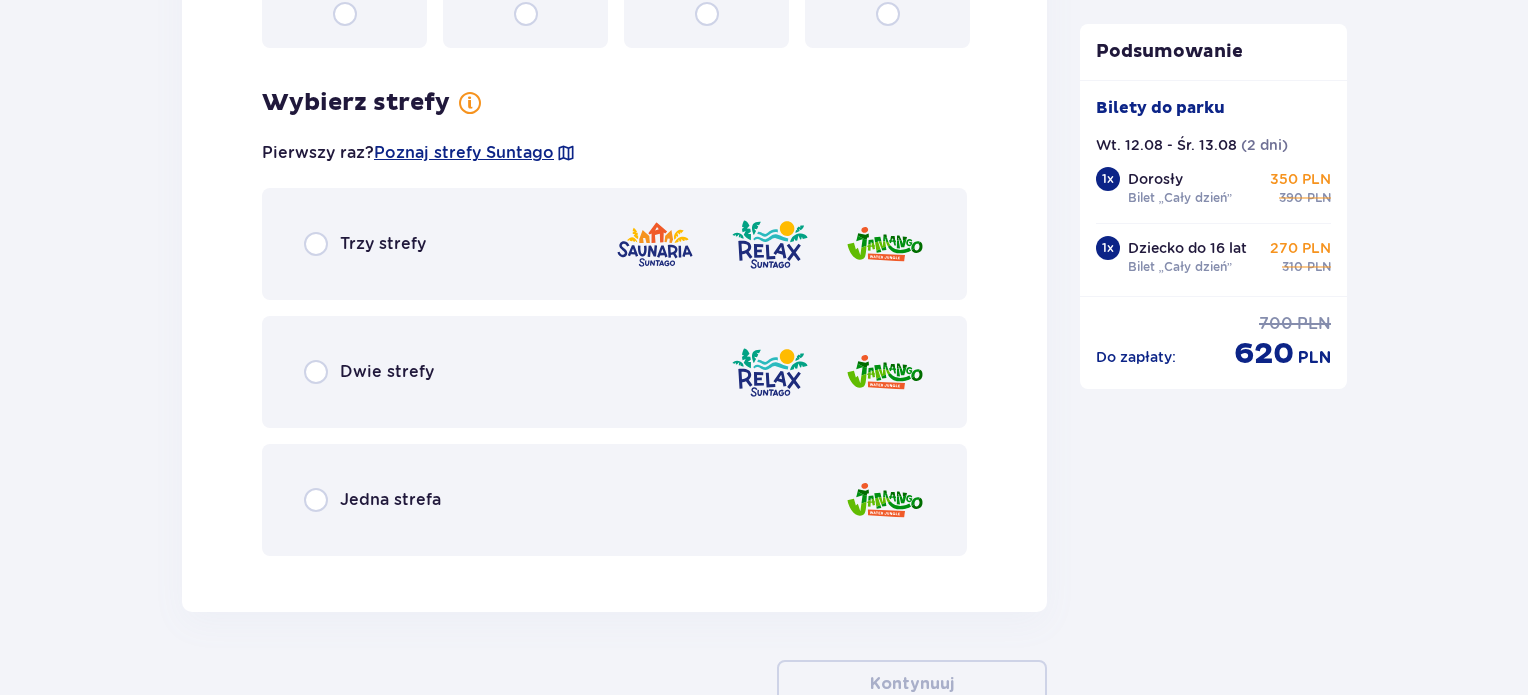 scroll, scrollTop: 4377, scrollLeft: 0, axis: vertical 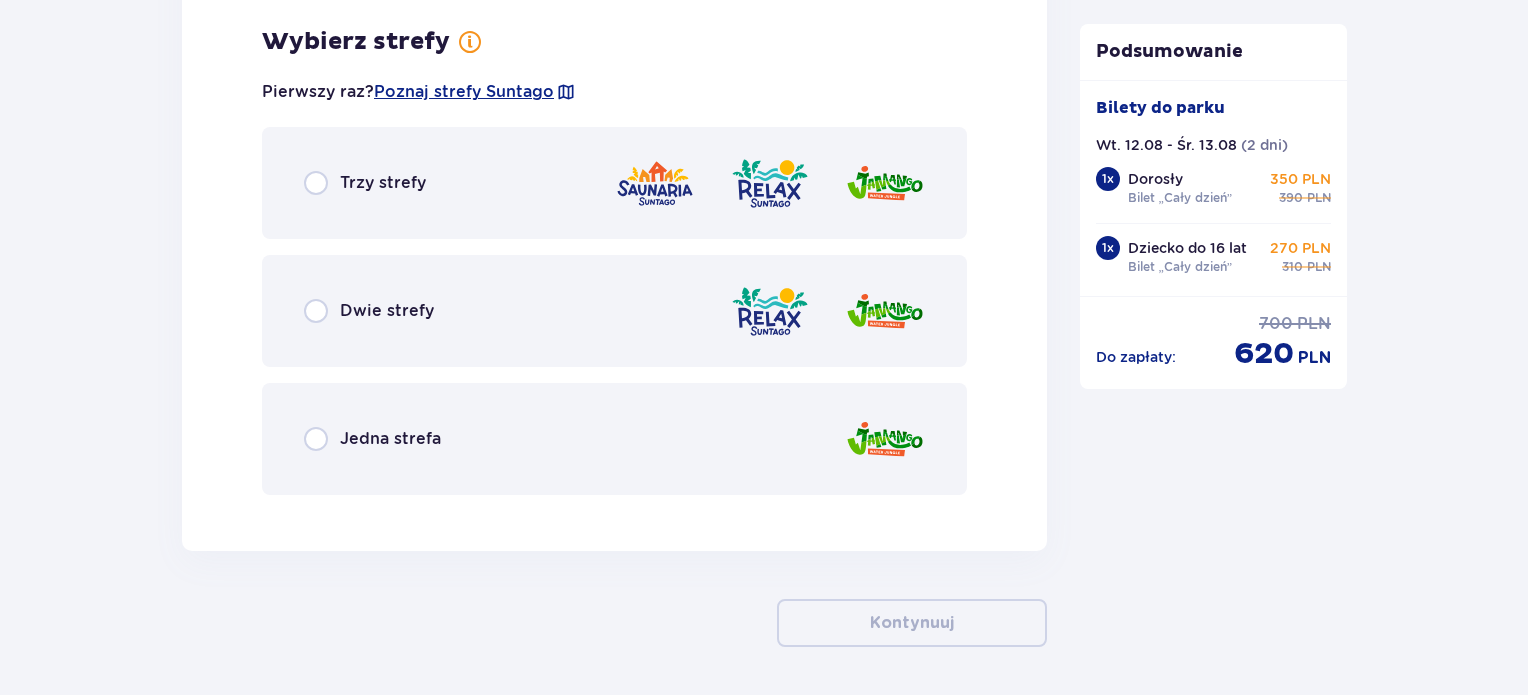 click on "Dwie strefy" at bounding box center (614, 311) 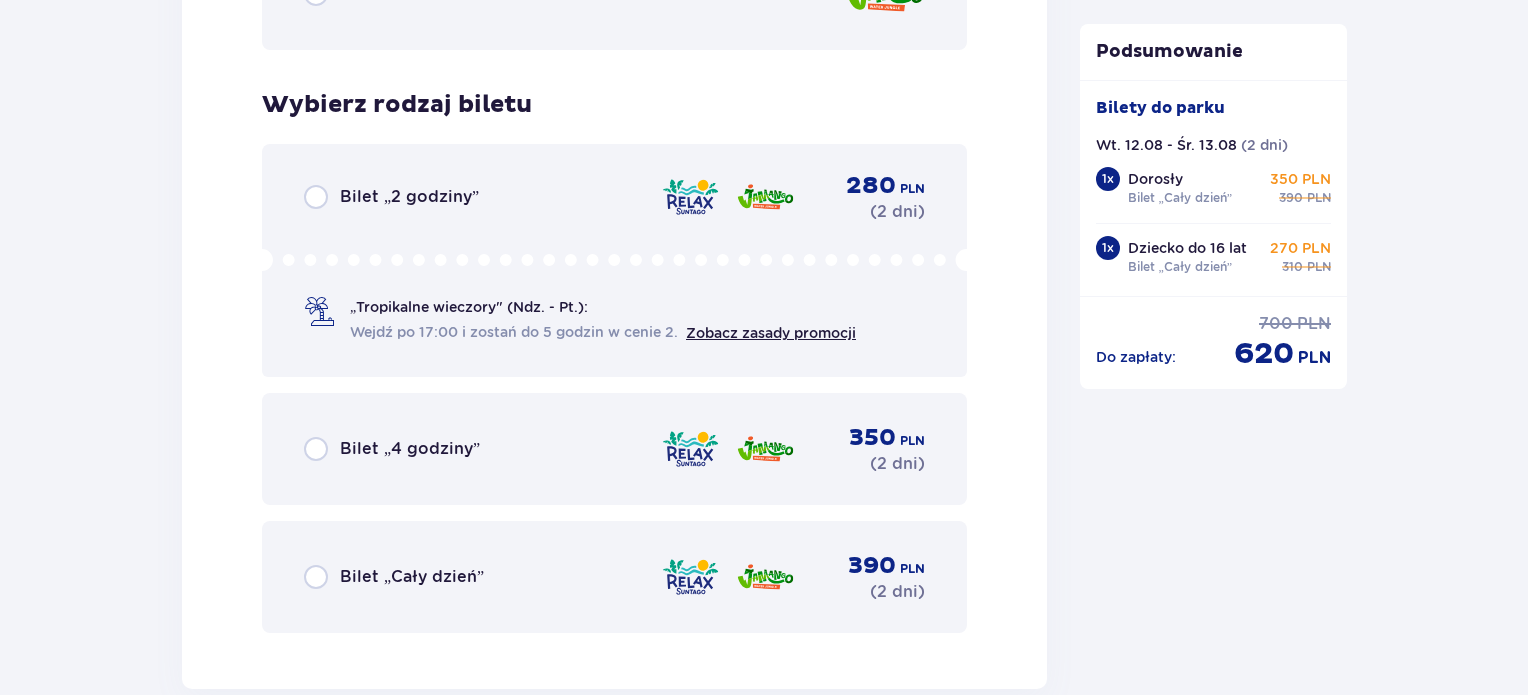 scroll, scrollTop: 4885, scrollLeft: 0, axis: vertical 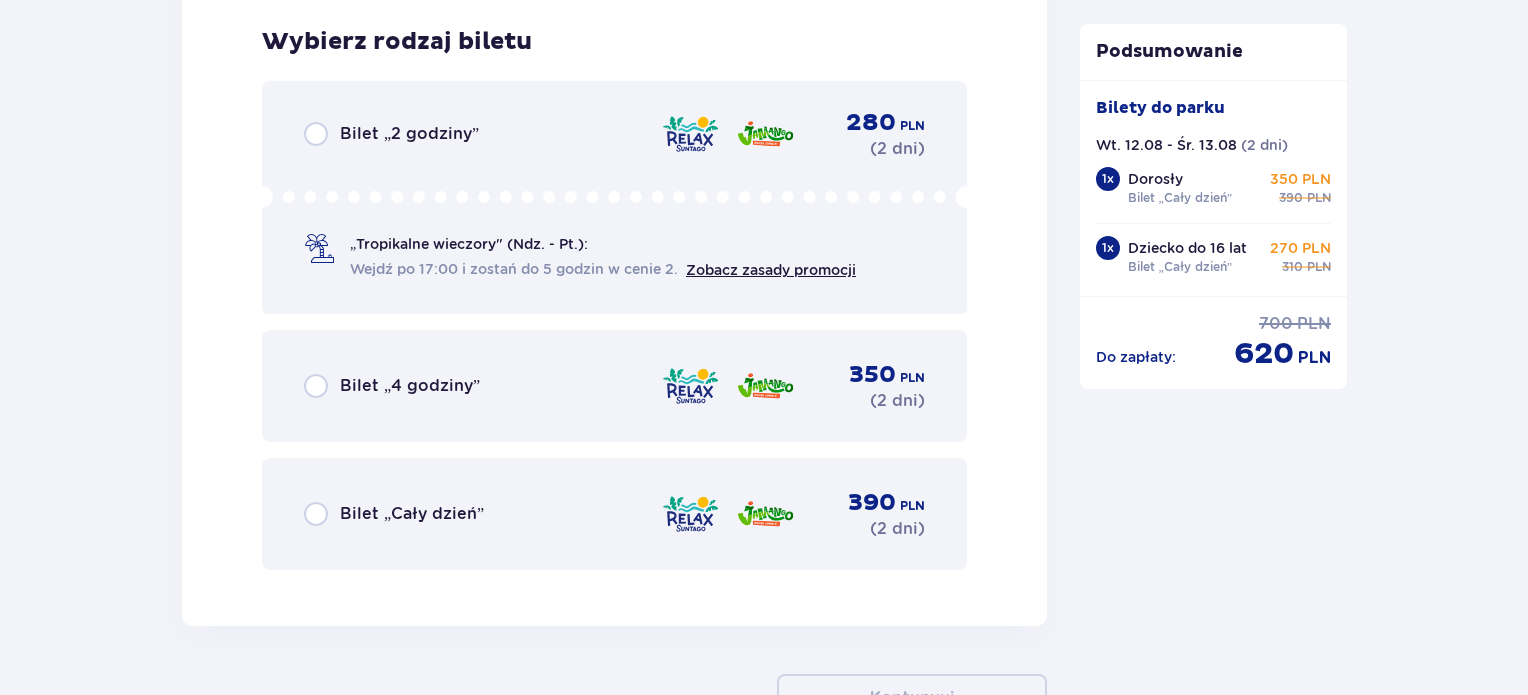 click on "Bilet „Cały dzień”" at bounding box center [412, 514] 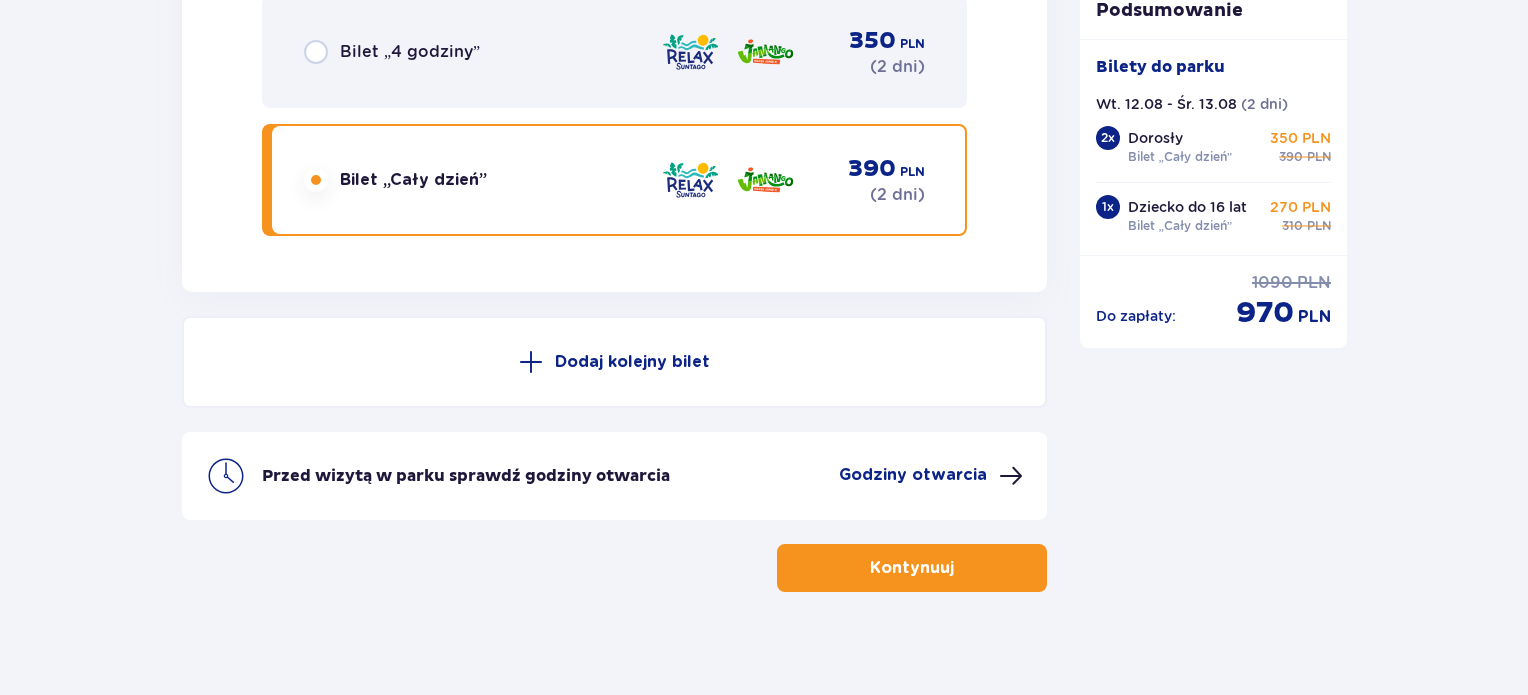 scroll, scrollTop: 5232, scrollLeft: 0, axis: vertical 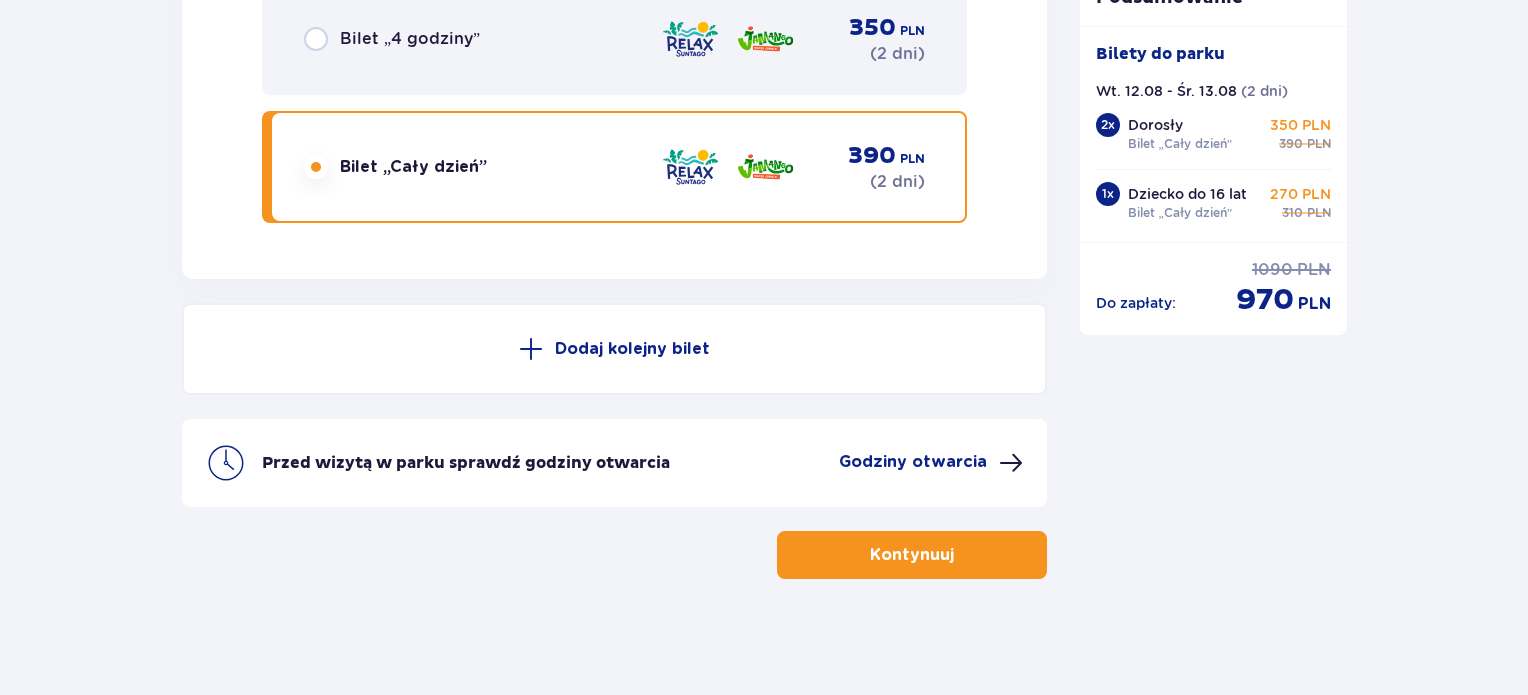 click on "Godziny otwarcia" at bounding box center (913, 462) 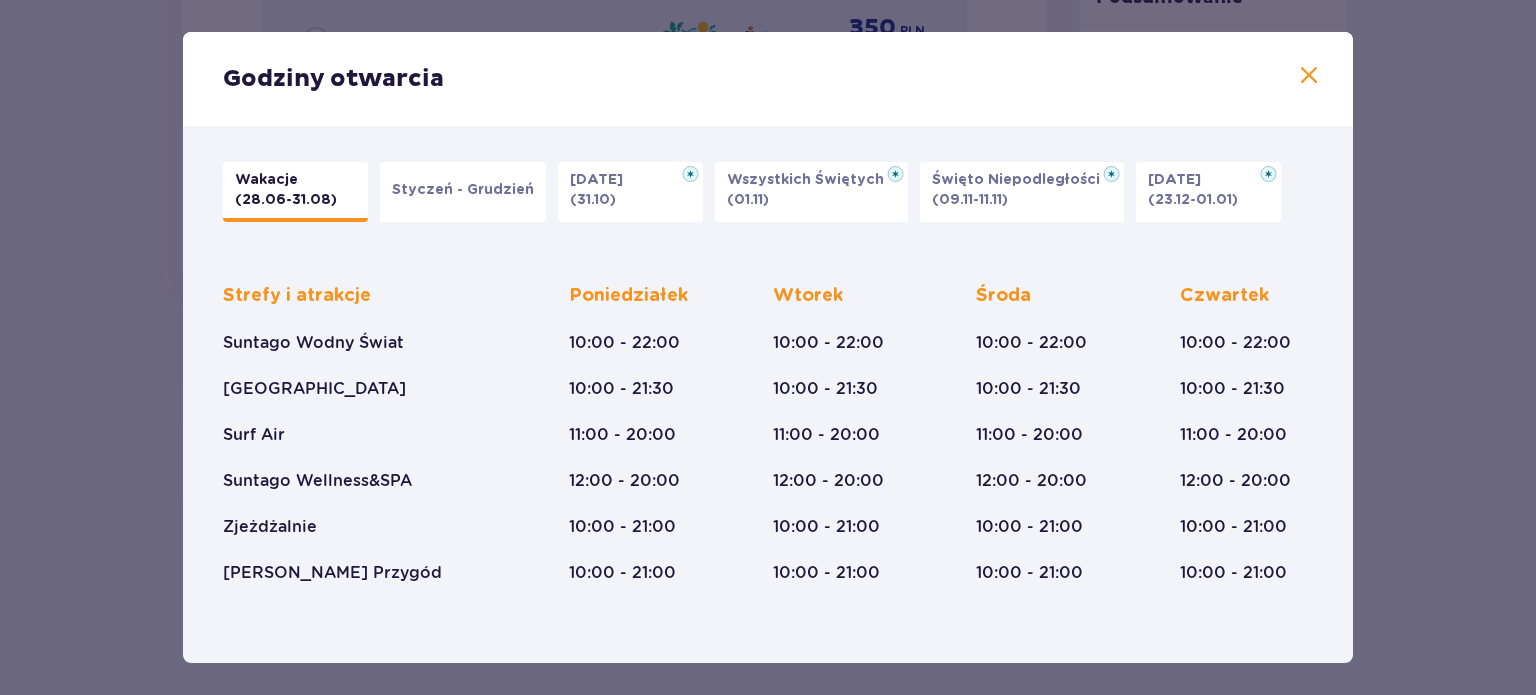 click at bounding box center [1309, 76] 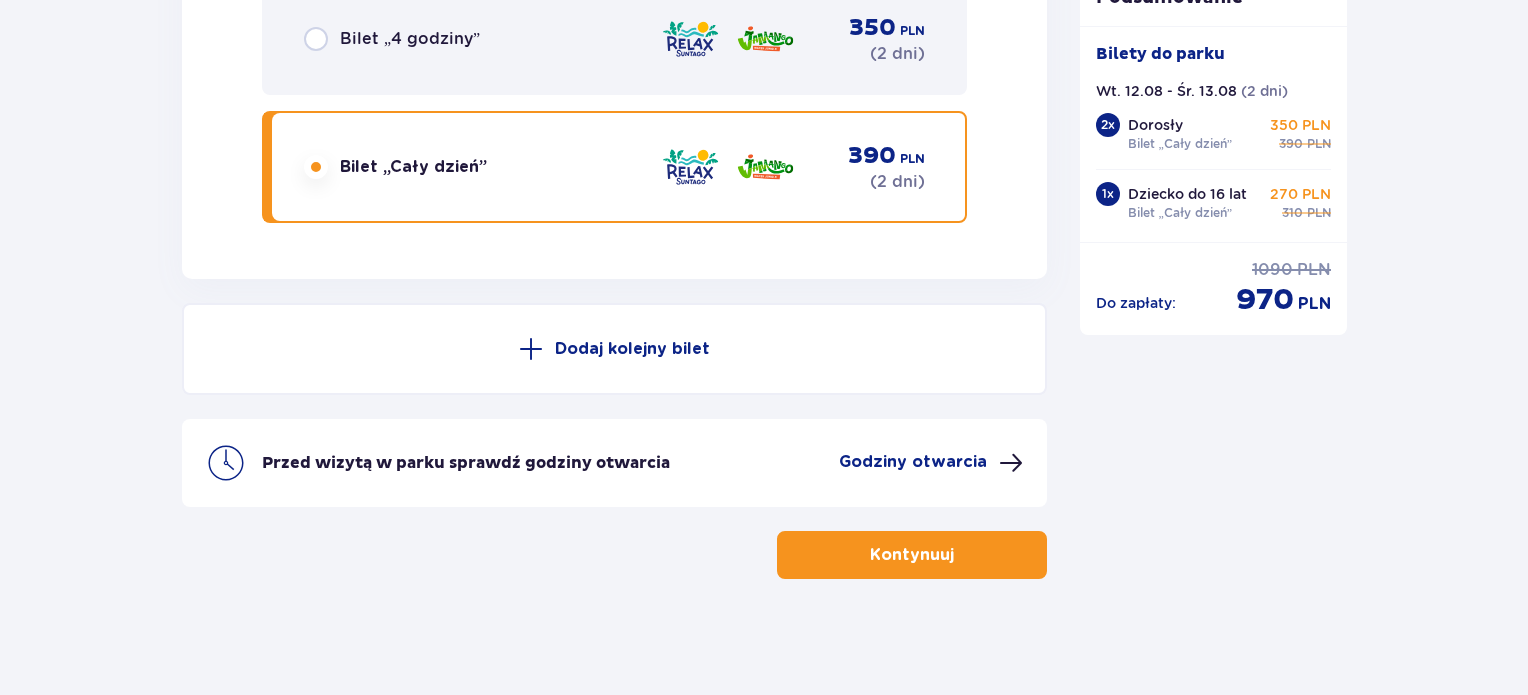 click on "Bilet „Cały dzień”" at bounding box center (1180, 213) 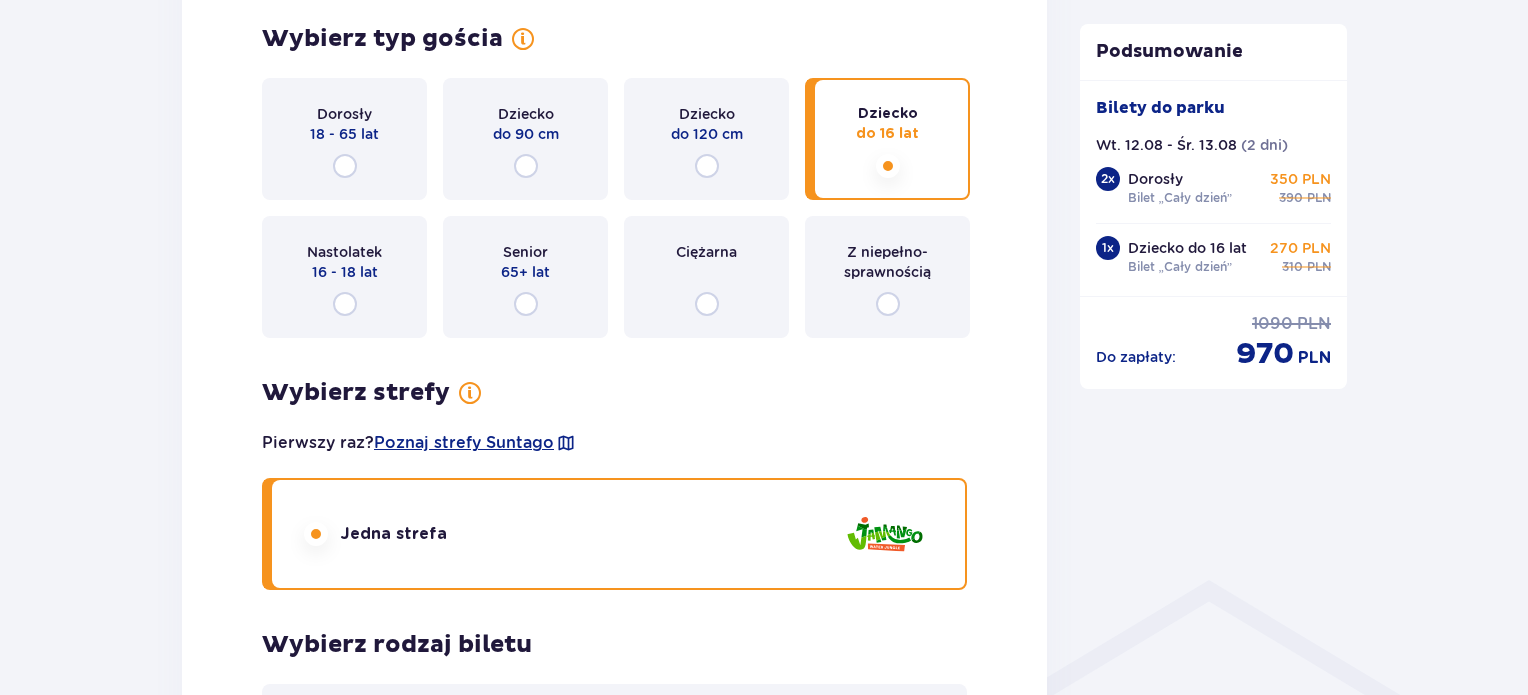 scroll, scrollTop: 5232, scrollLeft: 0, axis: vertical 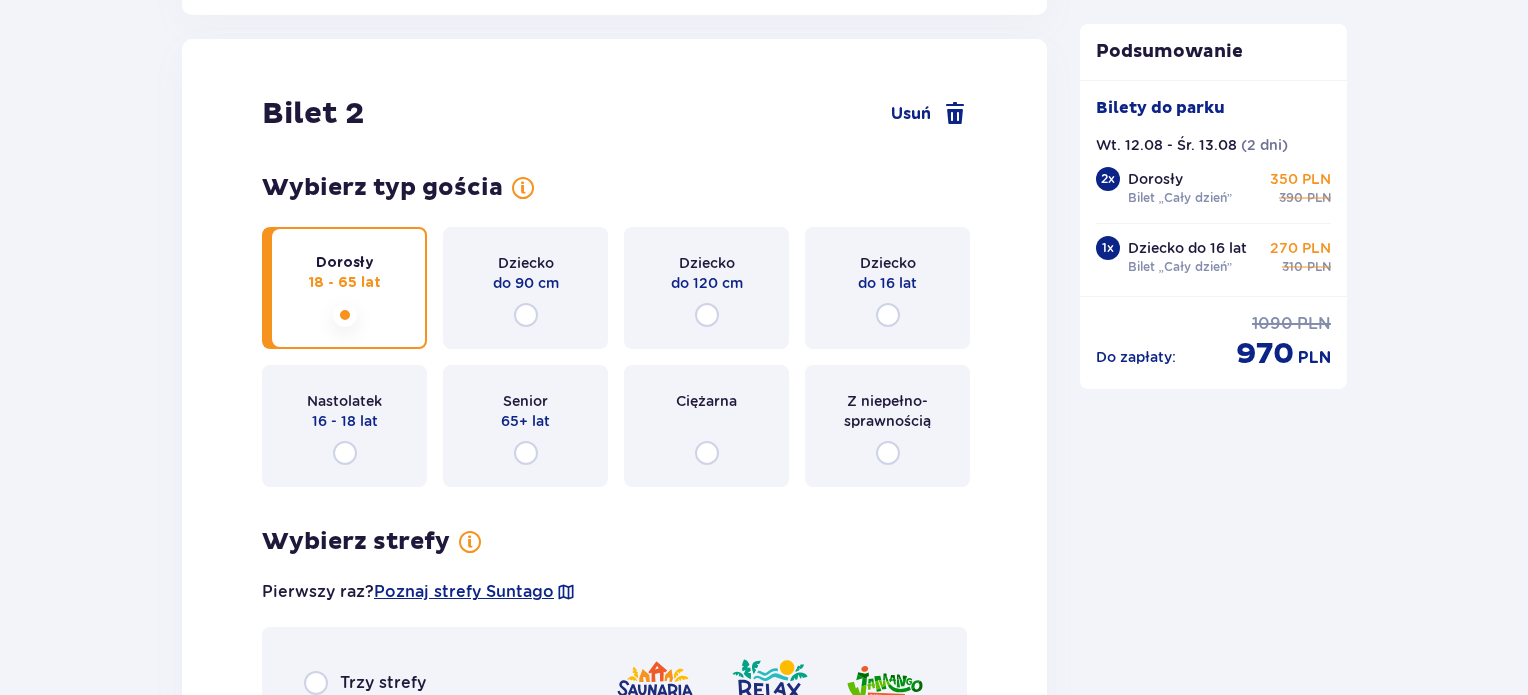 drag, startPoint x: 1453, startPoint y: 271, endPoint x: 1516, endPoint y: 279, distance: 63.505905 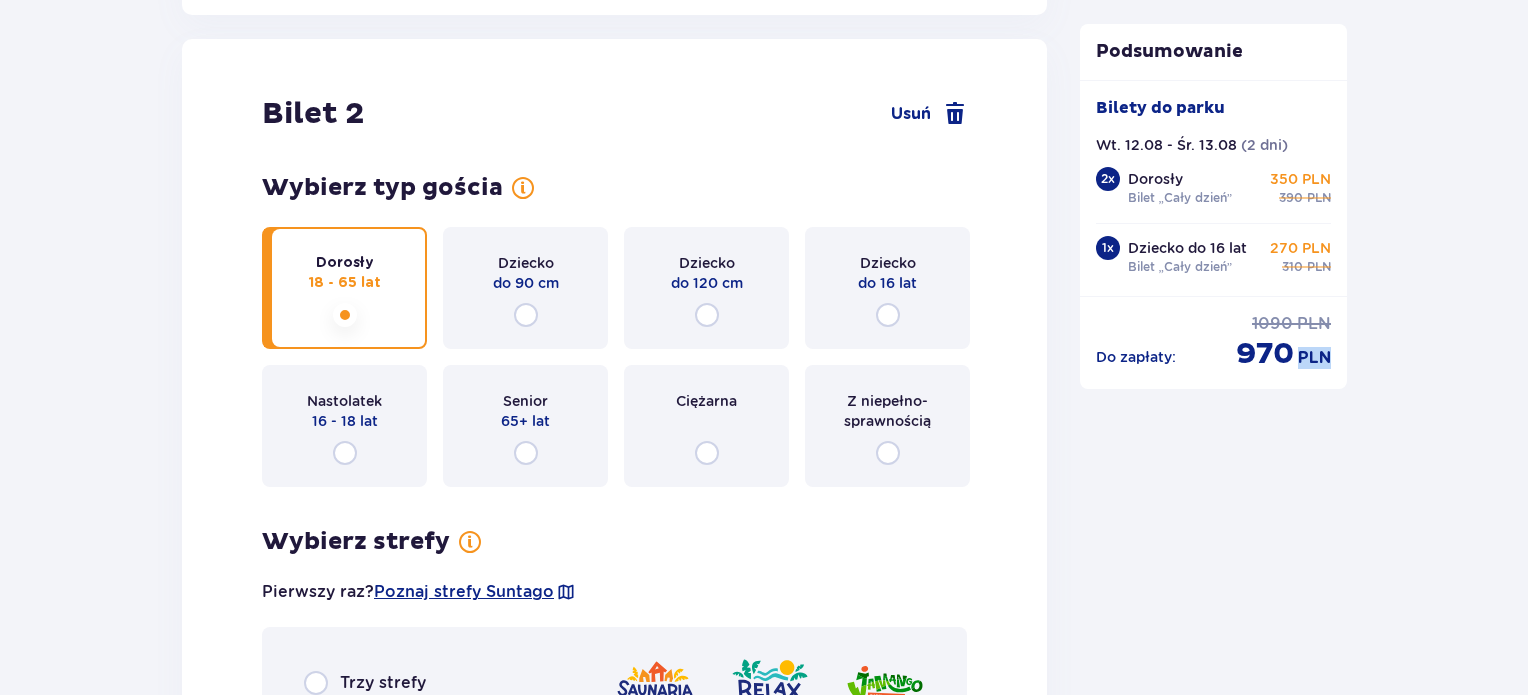 drag, startPoint x: 1516, startPoint y: 279, endPoint x: 1535, endPoint y: 430, distance: 152.19067 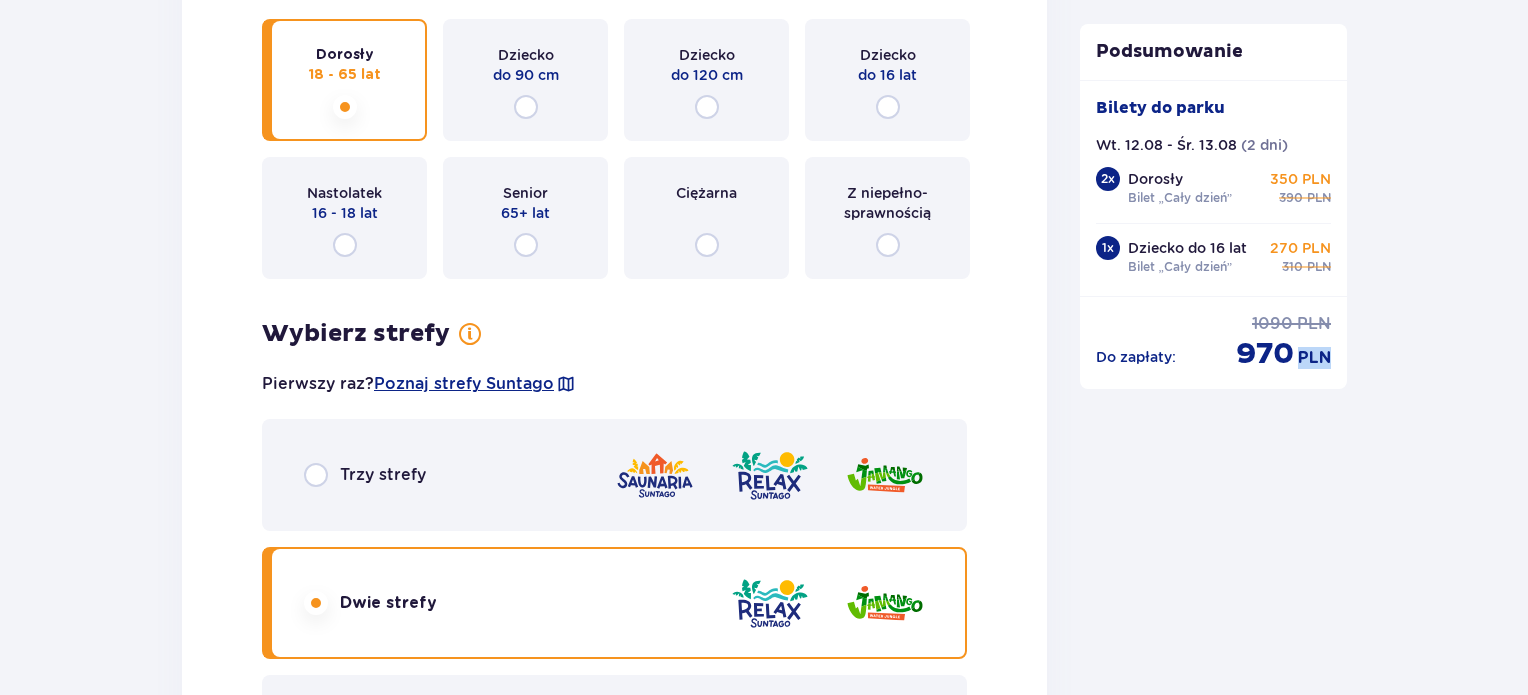 scroll, scrollTop: 4256, scrollLeft: 0, axis: vertical 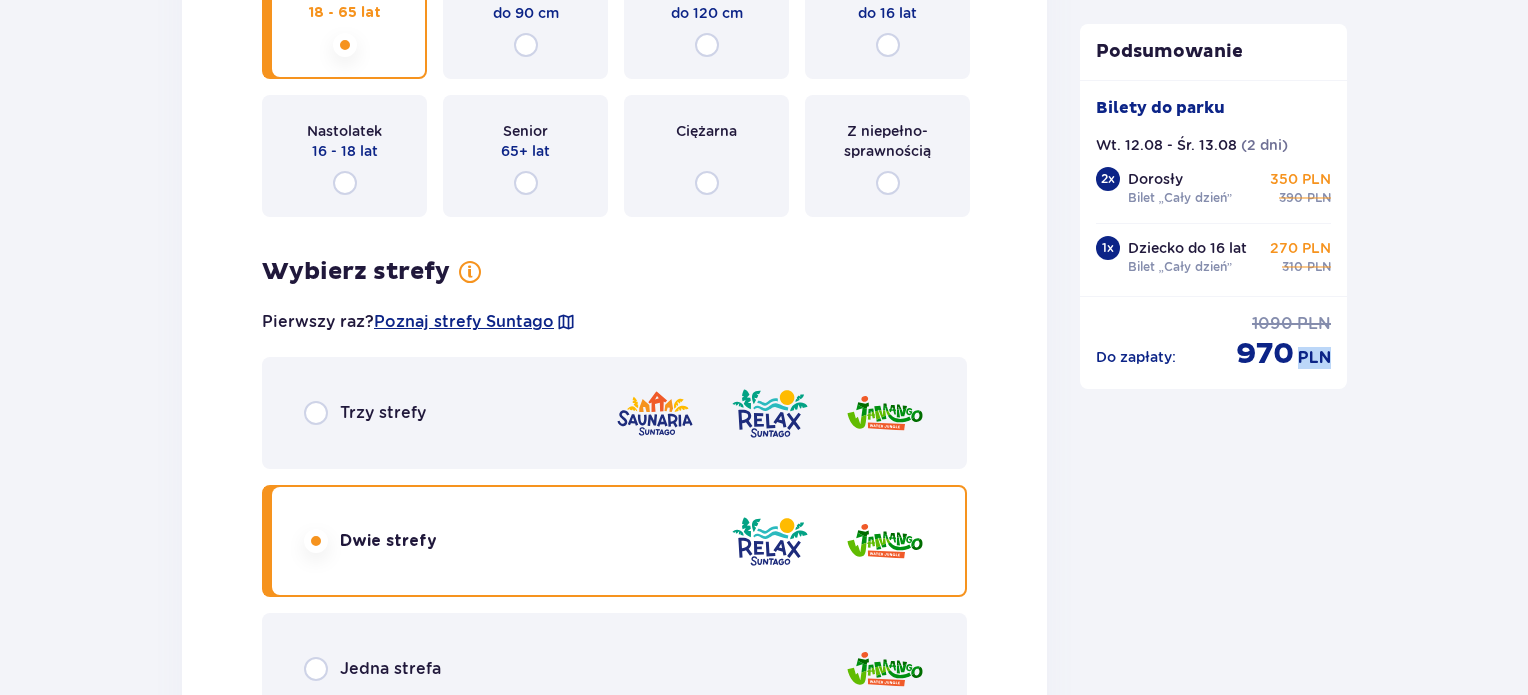 click at bounding box center (885, 413) 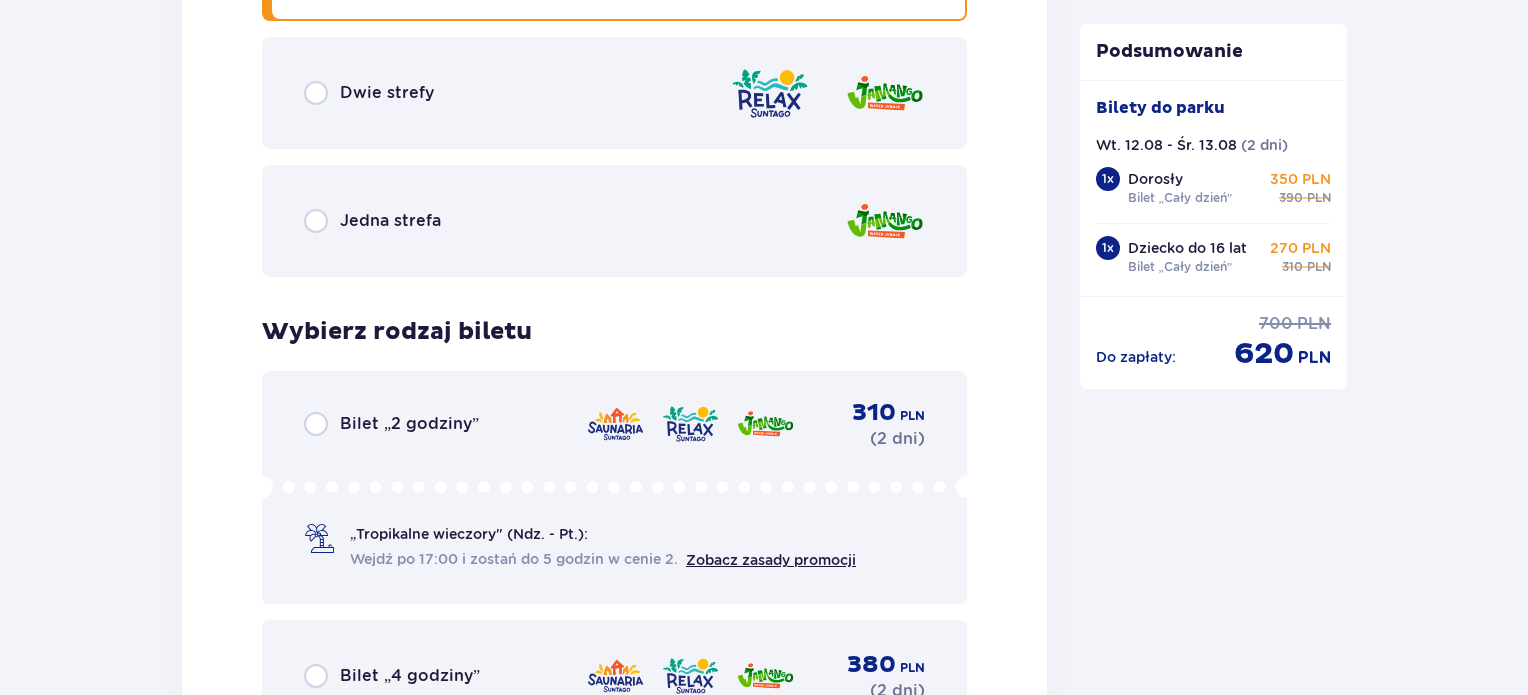 scroll, scrollTop: 4885, scrollLeft: 0, axis: vertical 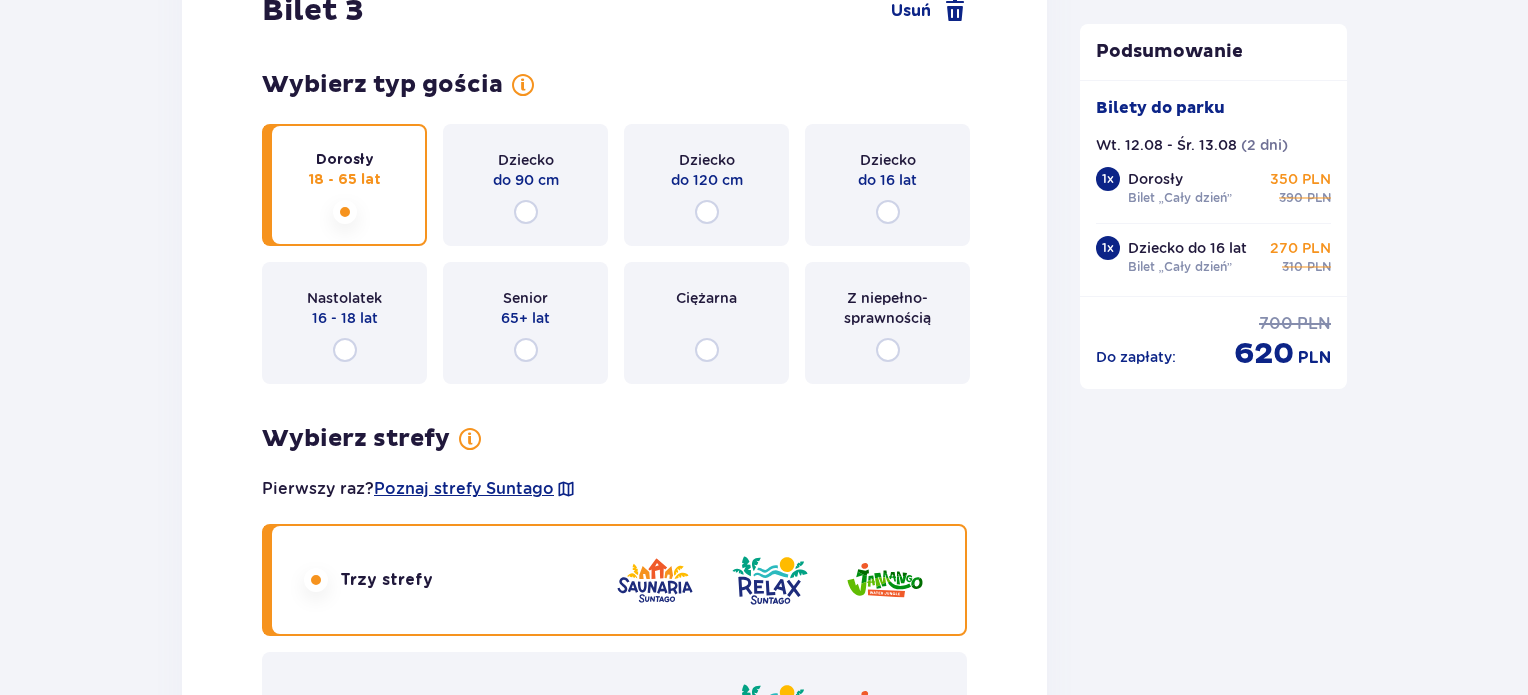 click on "Dziecko do 90 cm" at bounding box center [525, 185] 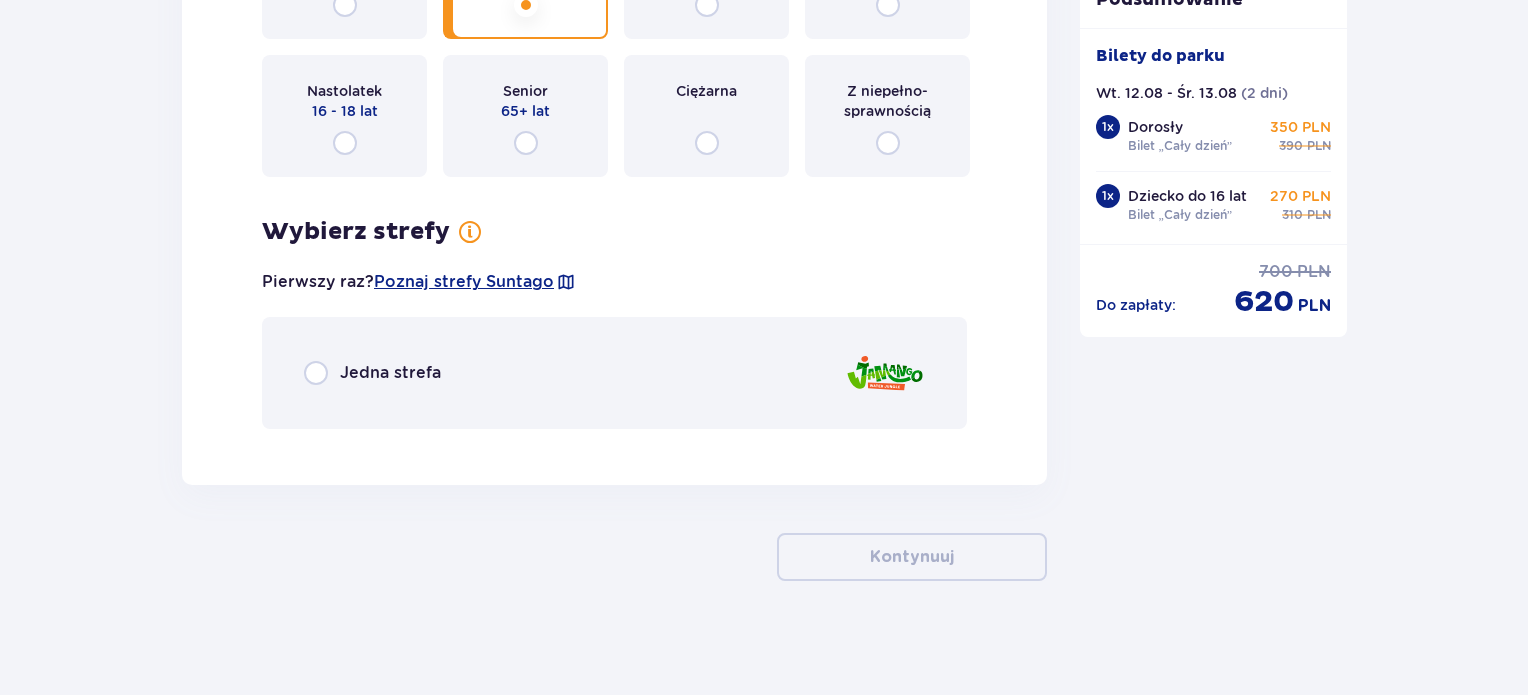 scroll, scrollTop: 4190, scrollLeft: 0, axis: vertical 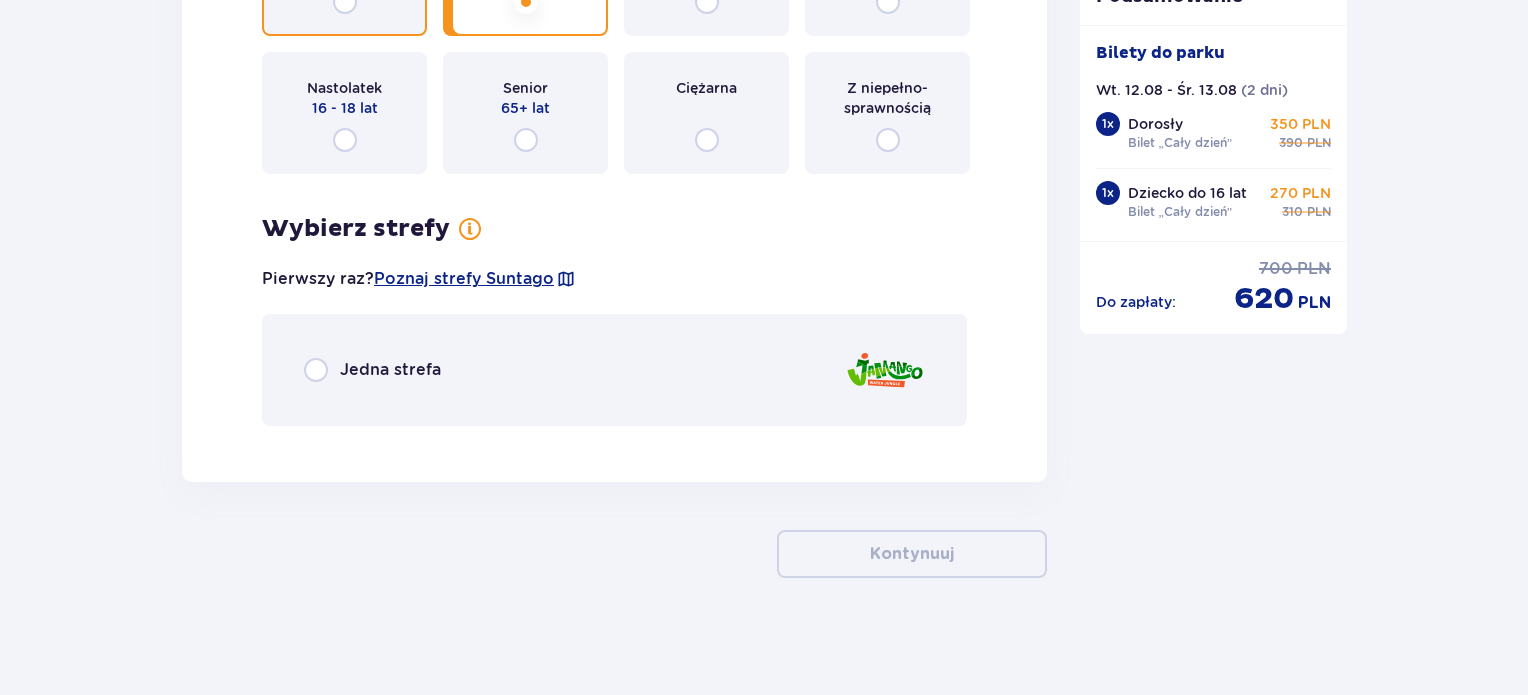 click at bounding box center [345, 2] 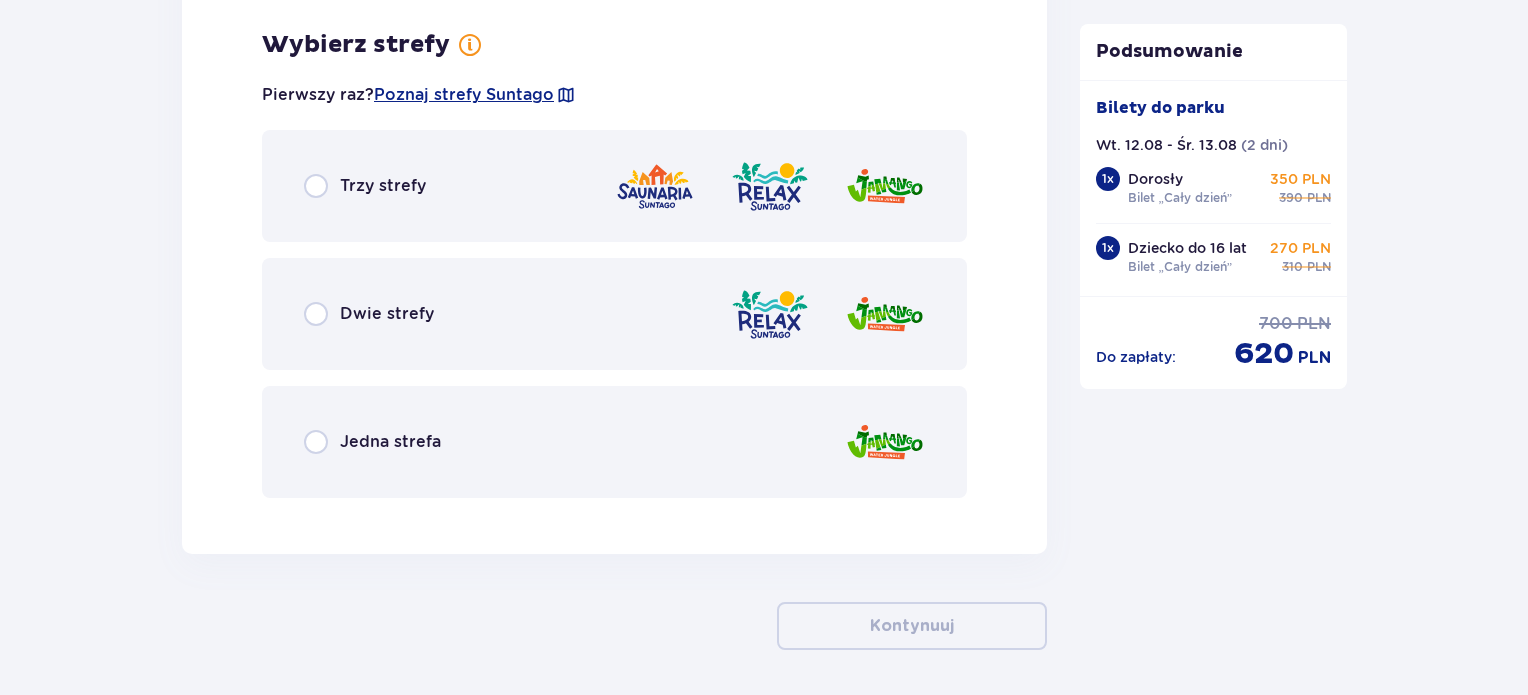 scroll, scrollTop: 4377, scrollLeft: 0, axis: vertical 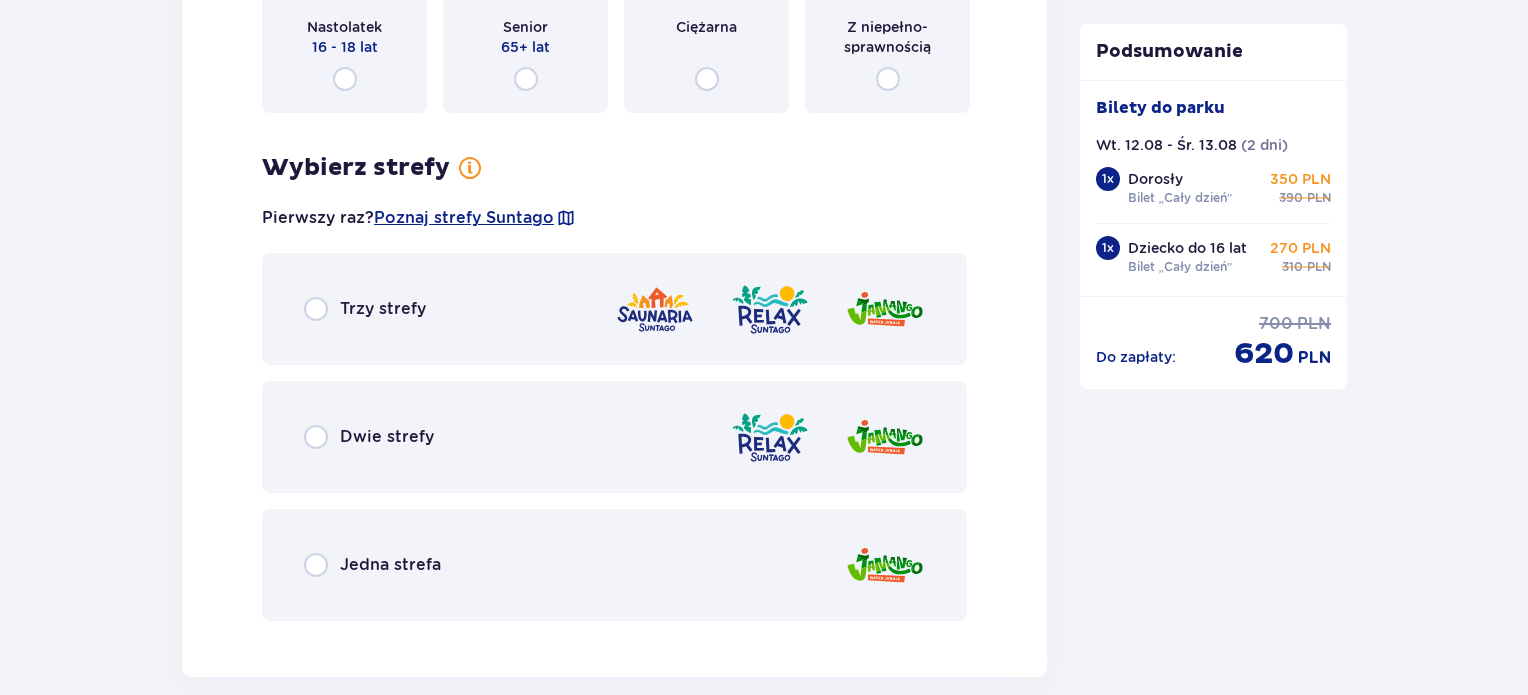 click at bounding box center [655, 309] 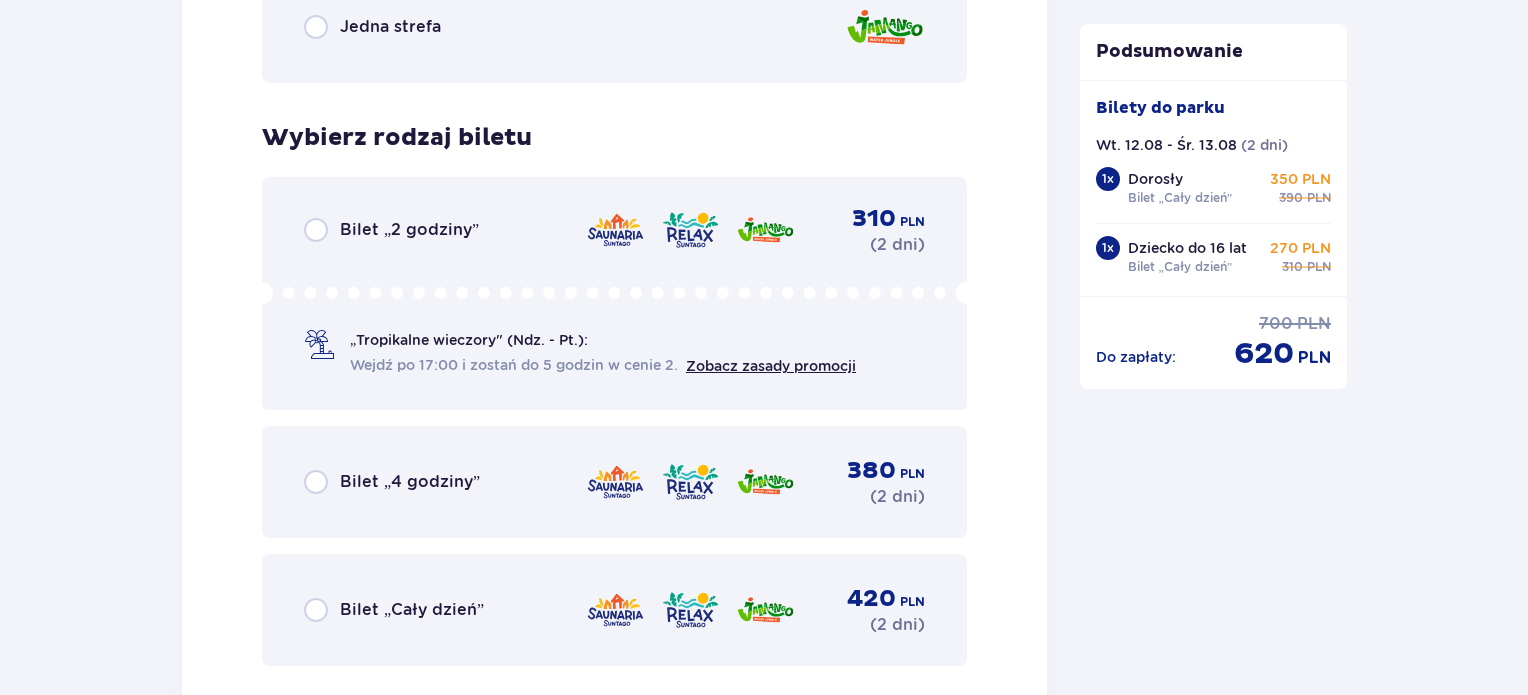 scroll, scrollTop: 4885, scrollLeft: 0, axis: vertical 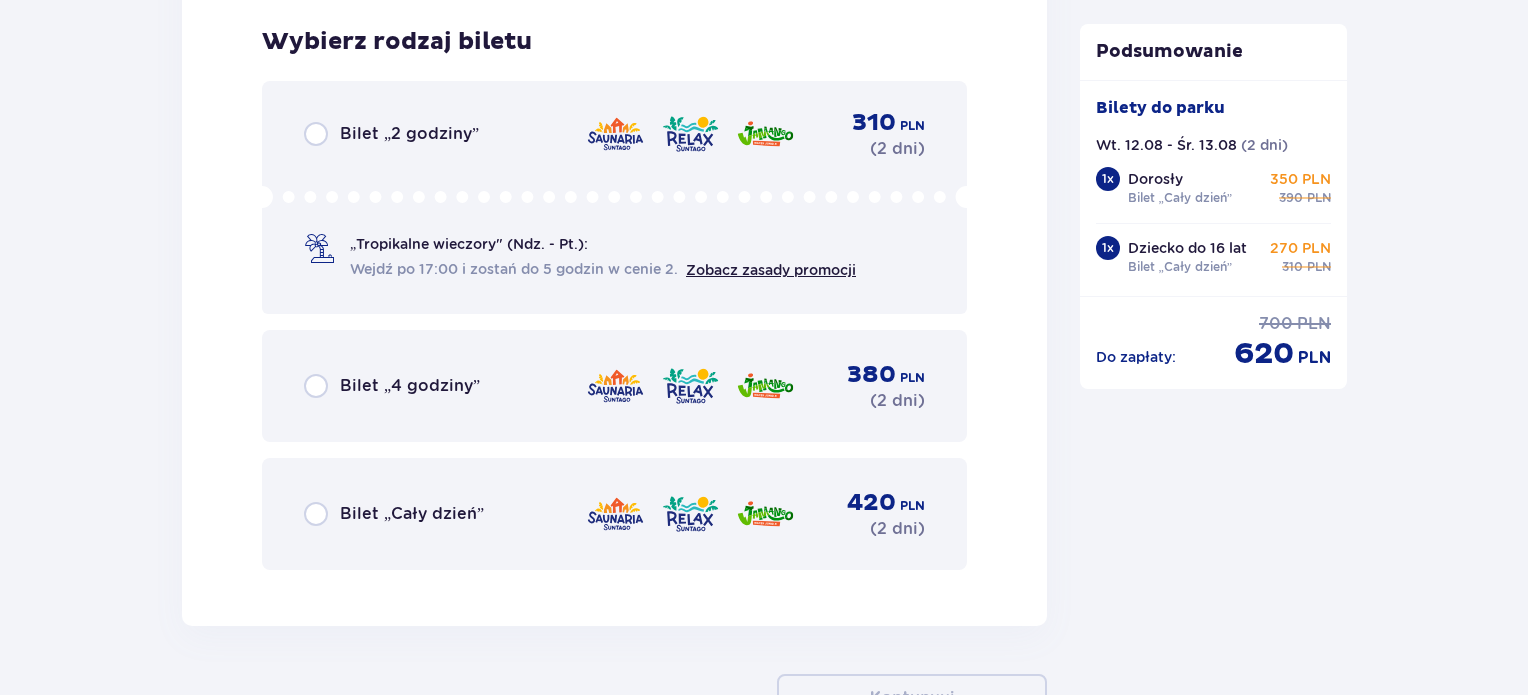 click on "Bilet „Cały dzień” 420 PLN ( 2 dni )" at bounding box center (614, 514) 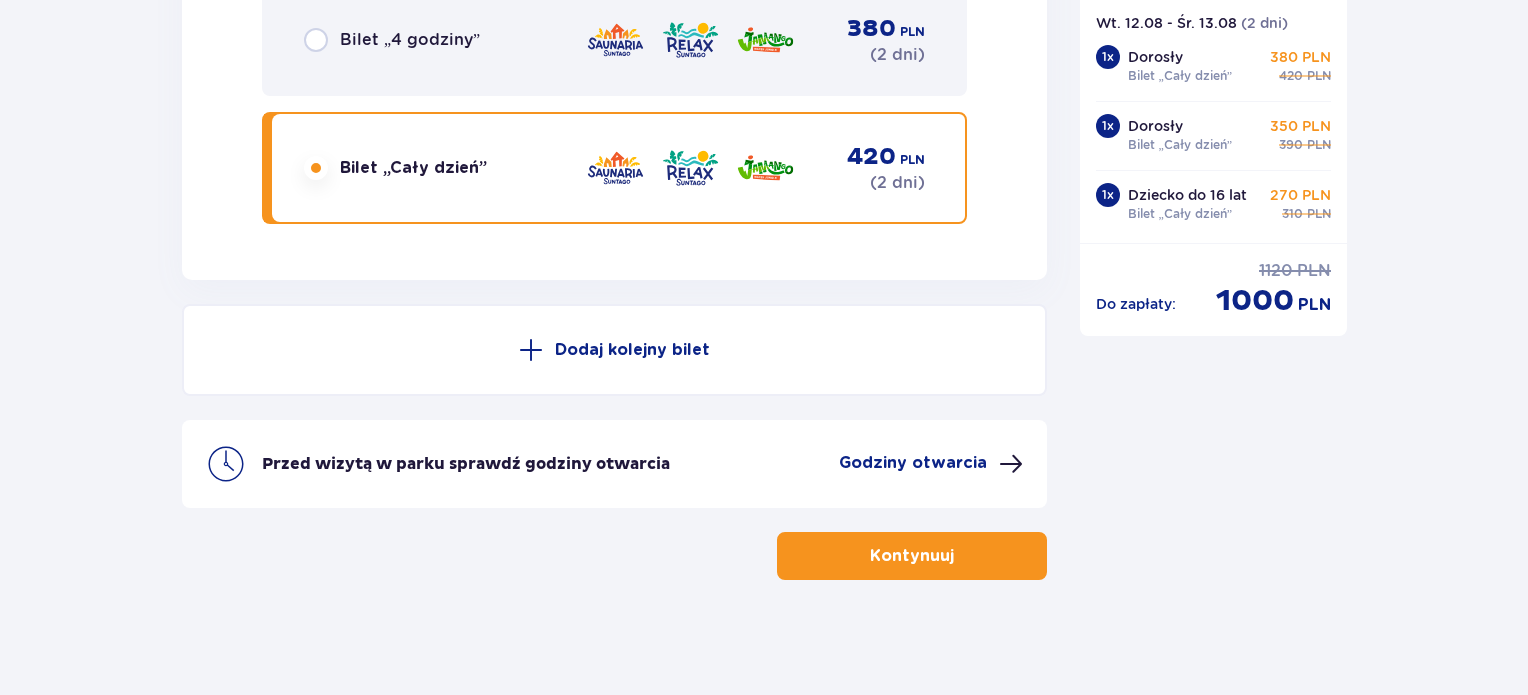 scroll, scrollTop: 5232, scrollLeft: 0, axis: vertical 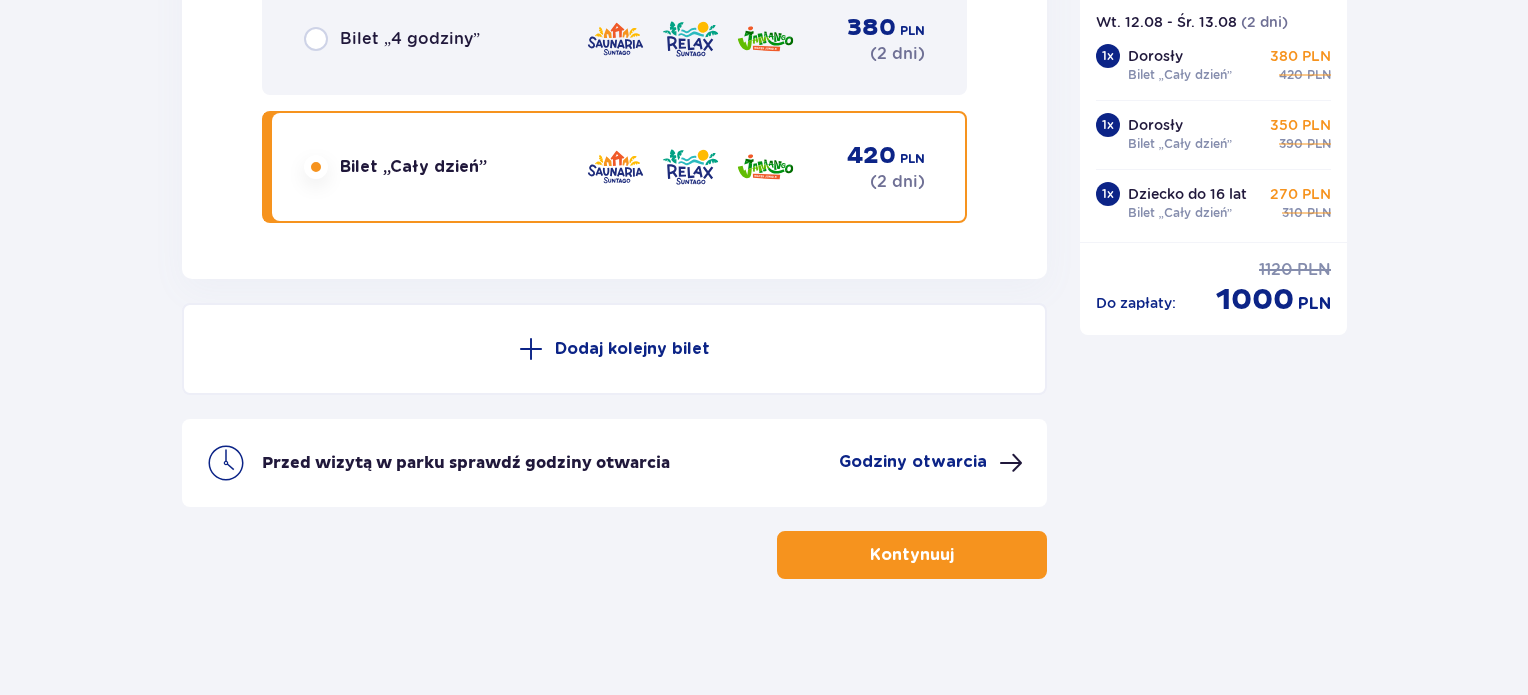 click on "Kontynuuj" at bounding box center [912, 555] 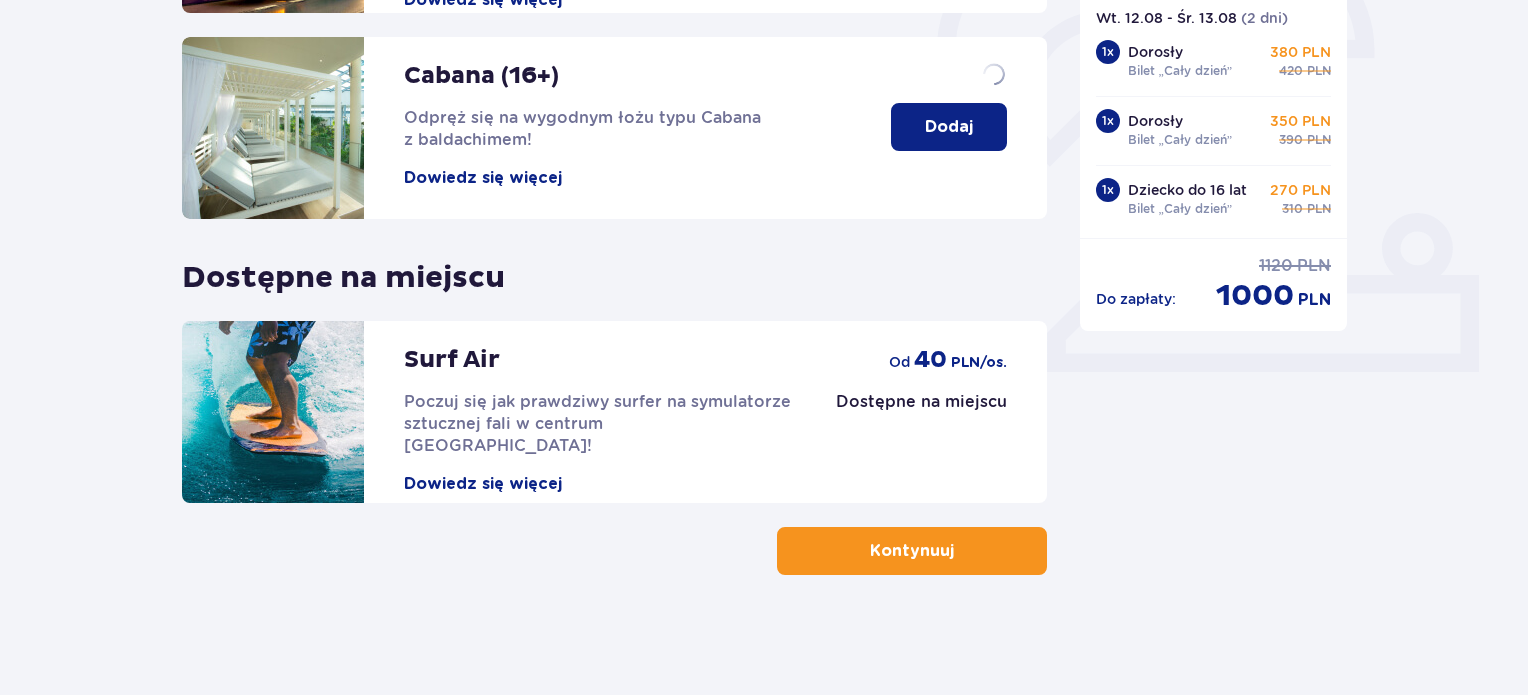 scroll, scrollTop: 0, scrollLeft: 0, axis: both 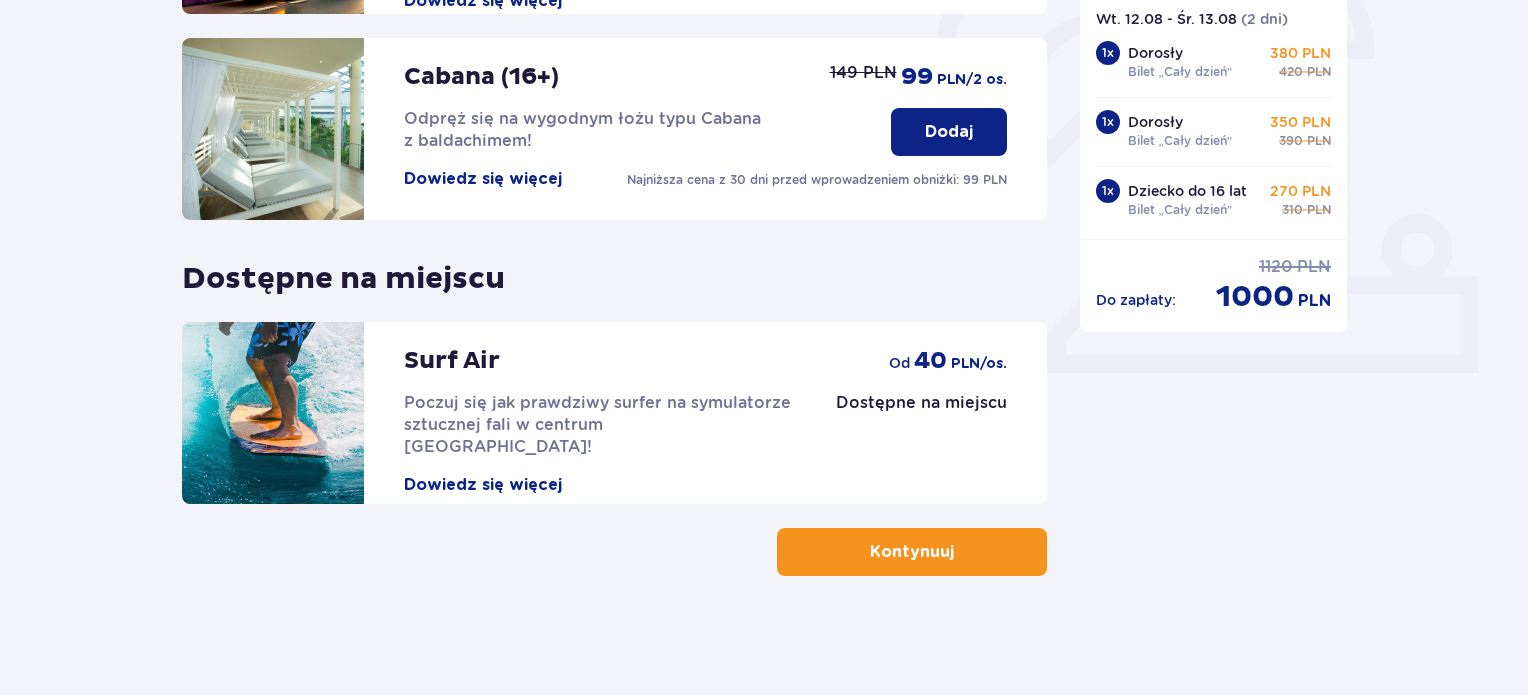 click on "Kontynuuj" at bounding box center (912, 552) 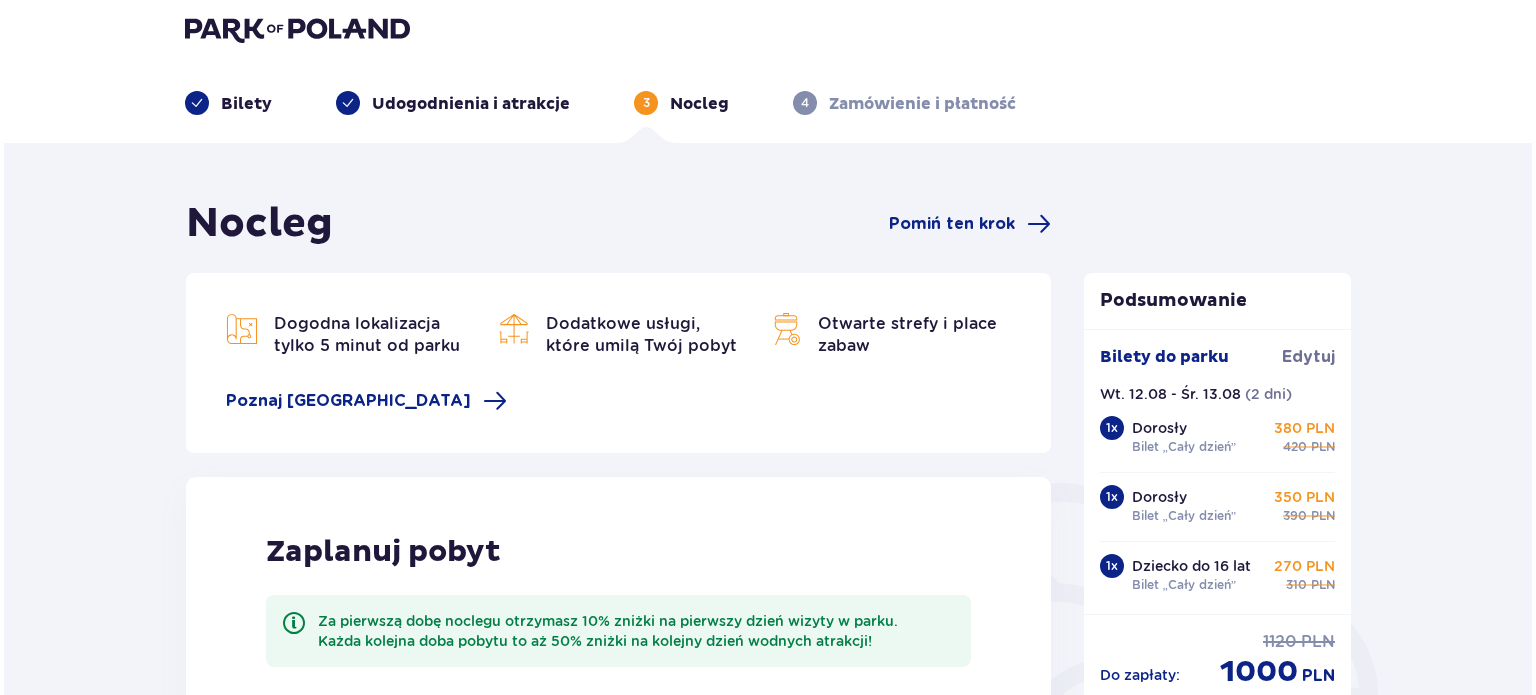 scroll, scrollTop: 0, scrollLeft: 0, axis: both 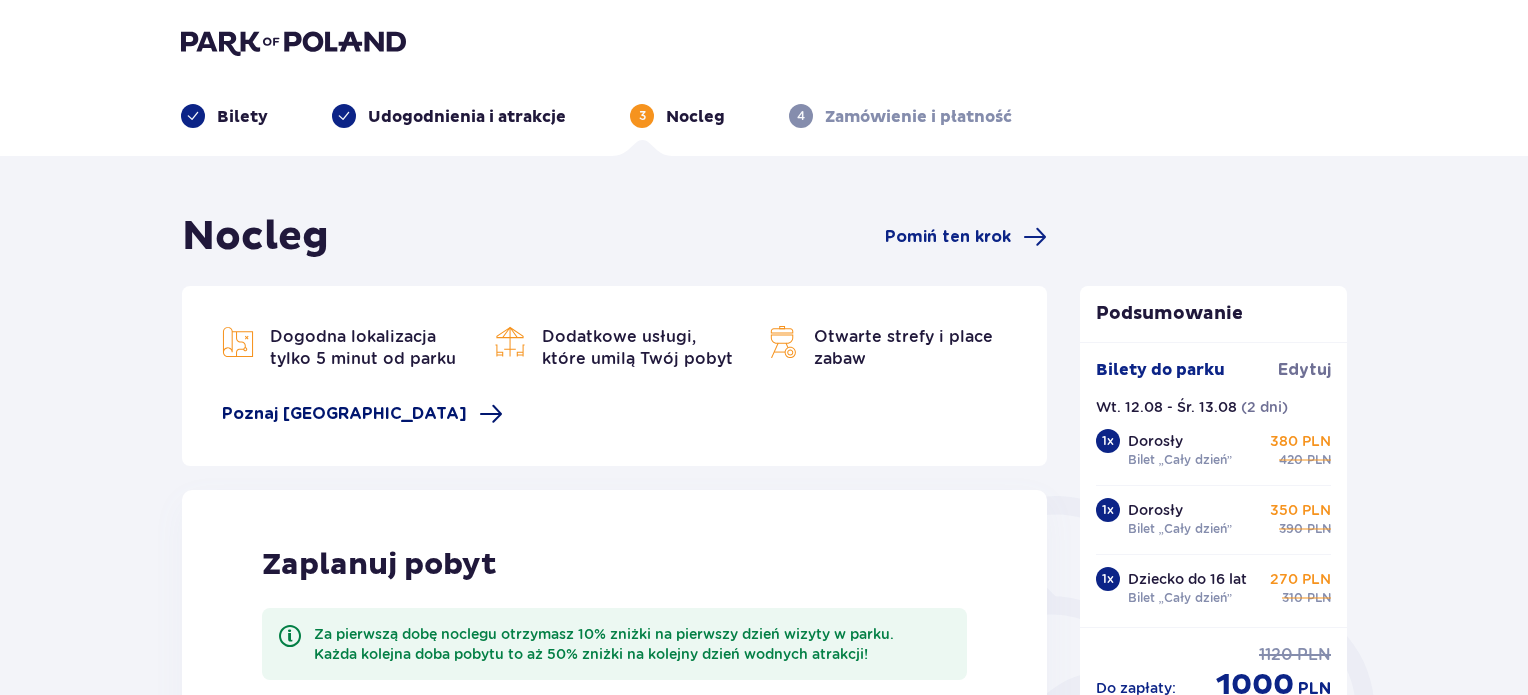click on "Poznaj [GEOGRAPHIC_DATA]" at bounding box center [362, 414] 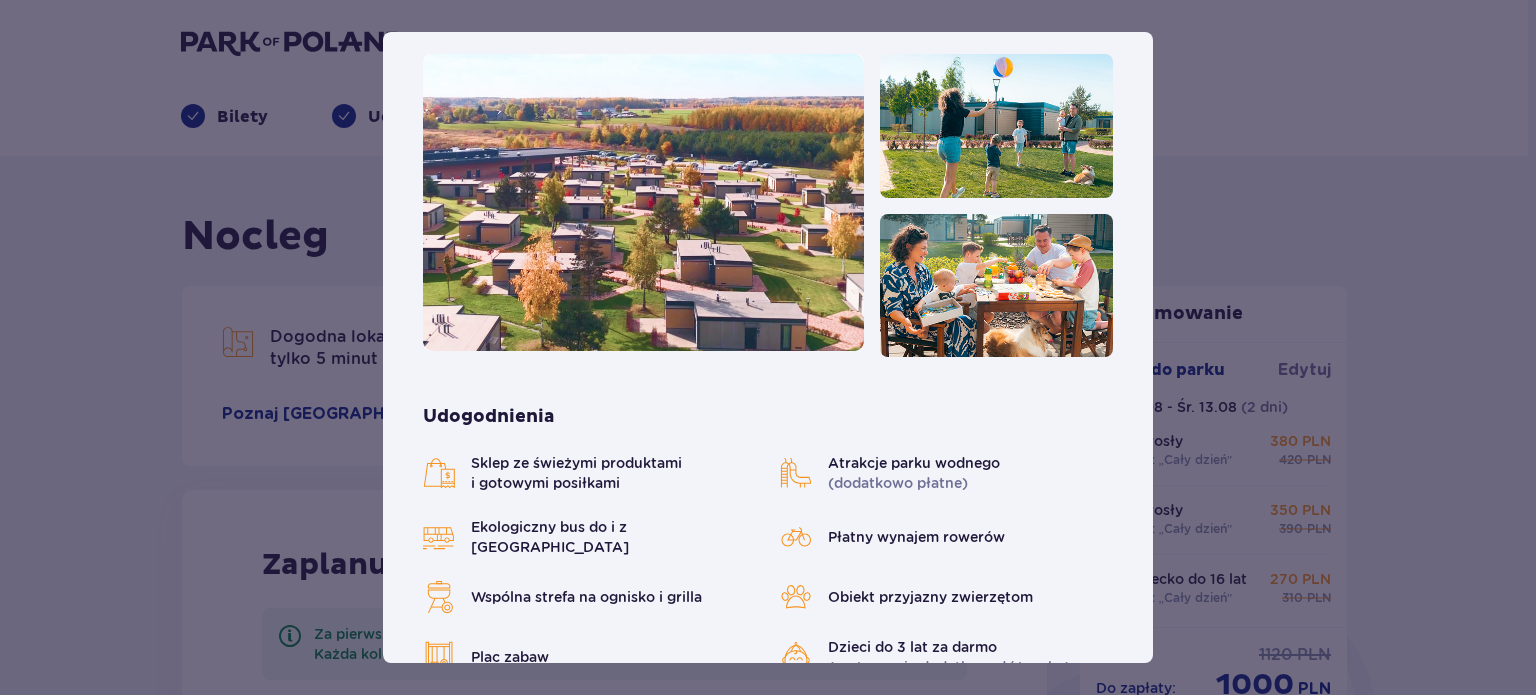 scroll, scrollTop: 204, scrollLeft: 0, axis: vertical 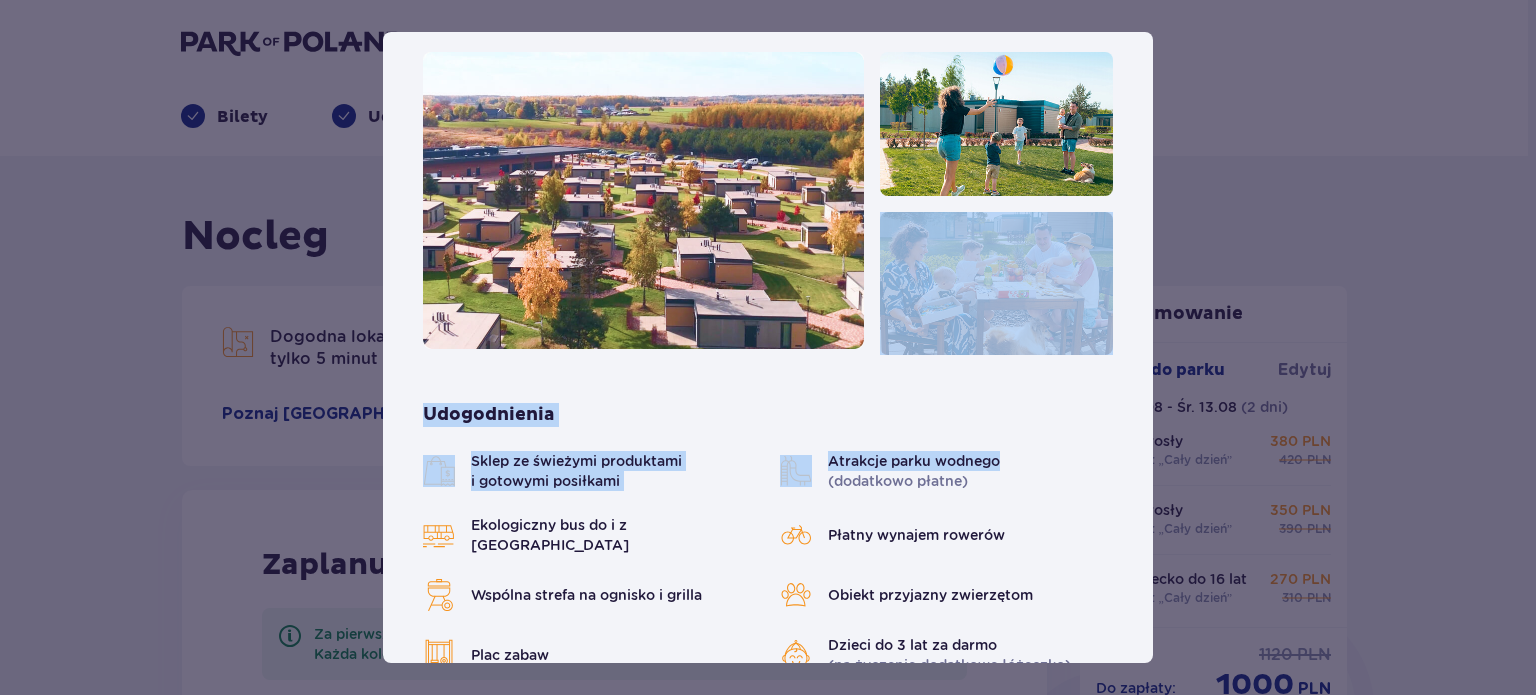 drag, startPoint x: 1146, startPoint y: 279, endPoint x: 1152, endPoint y: 409, distance: 130.13838 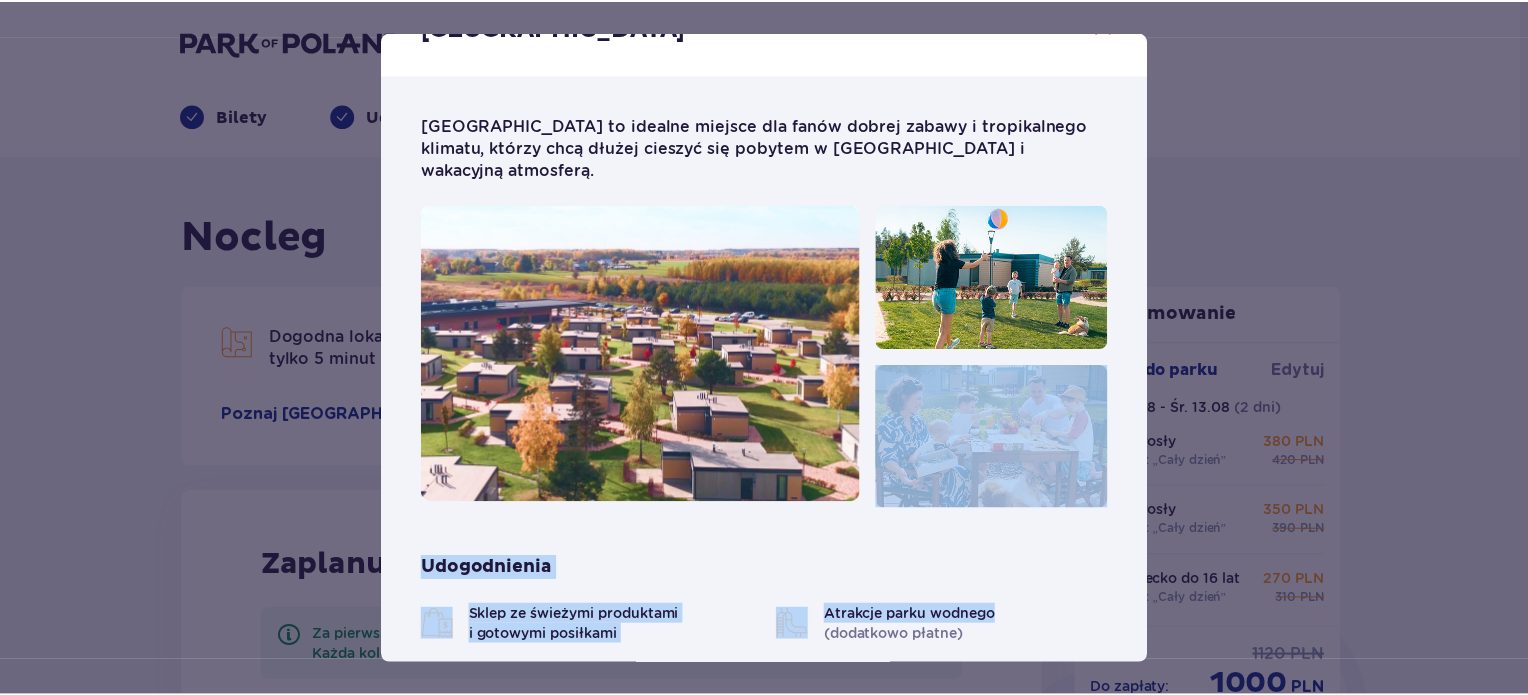 scroll, scrollTop: 0, scrollLeft: 0, axis: both 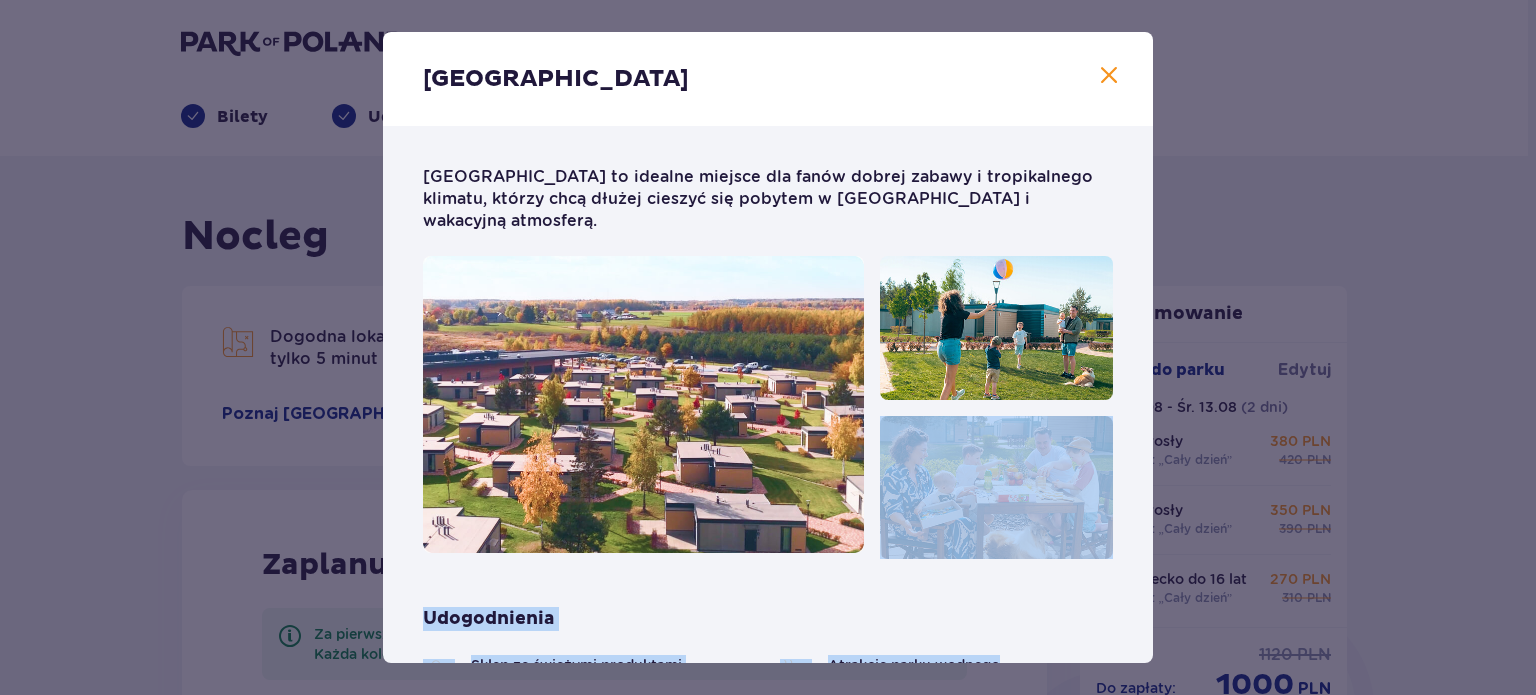 click at bounding box center [1109, 76] 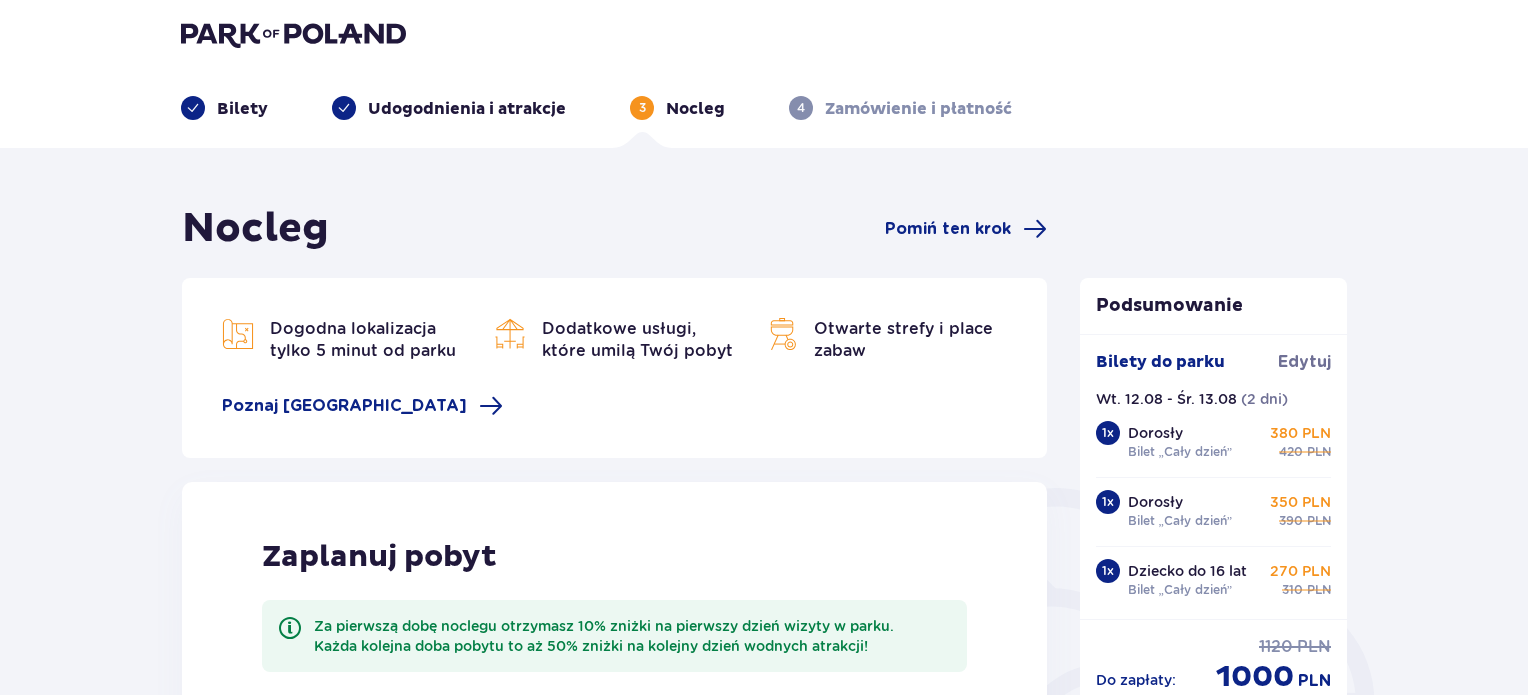 scroll, scrollTop: 0, scrollLeft: 0, axis: both 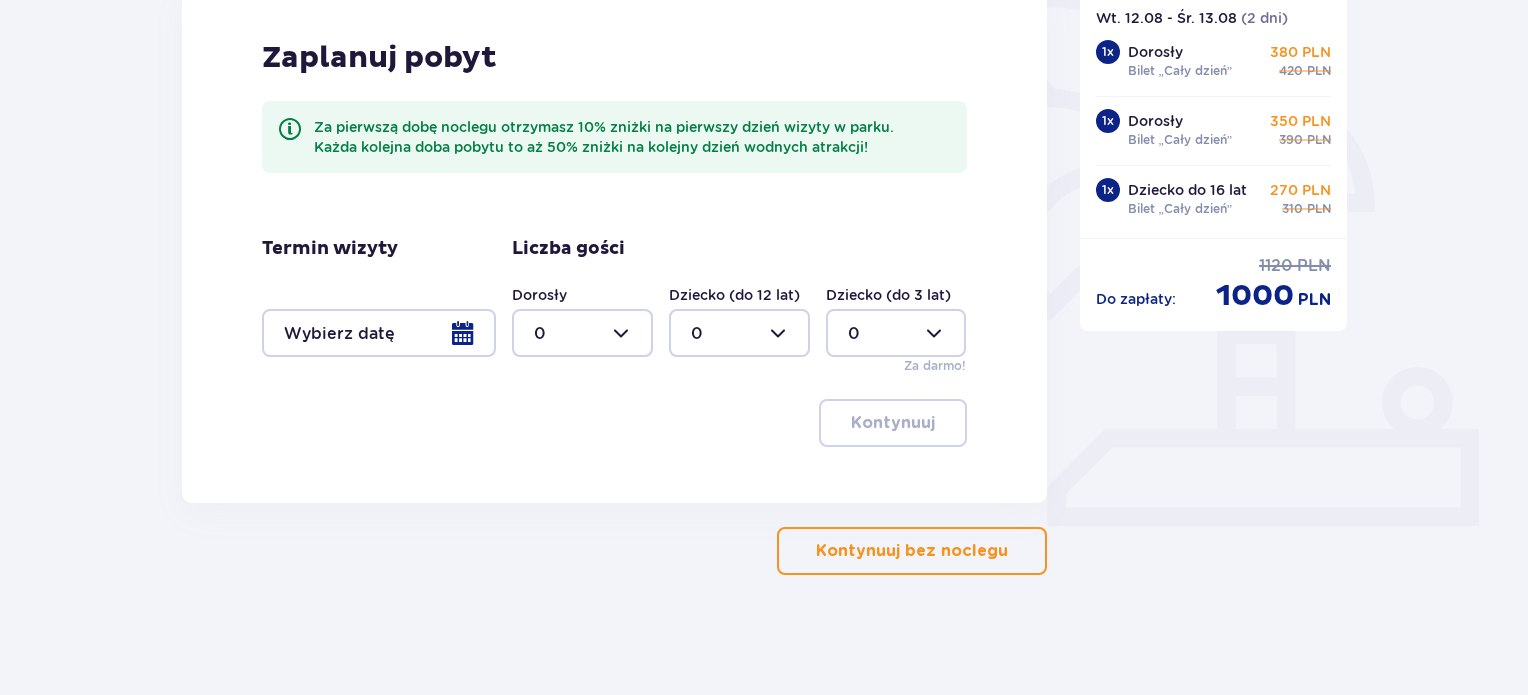 click at bounding box center (582, 333) 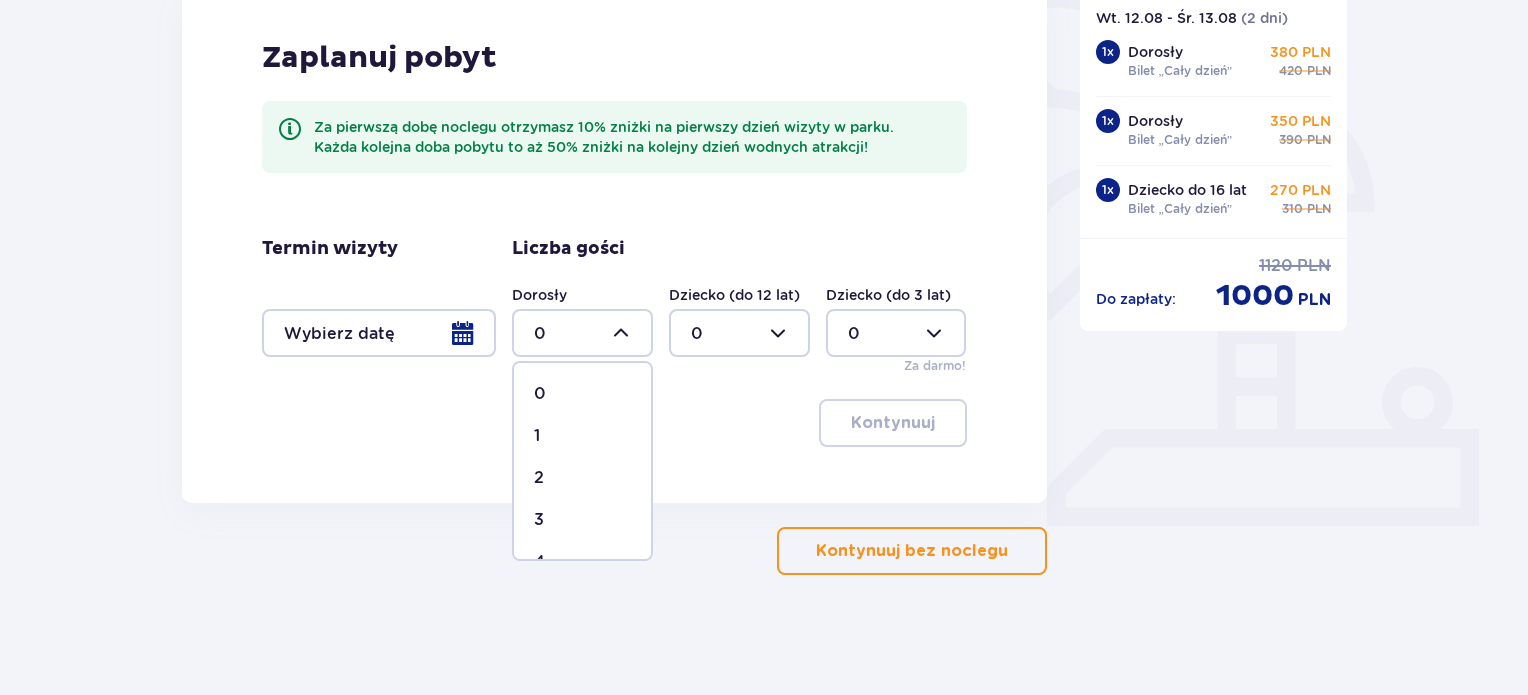 click on "2" at bounding box center (582, 478) 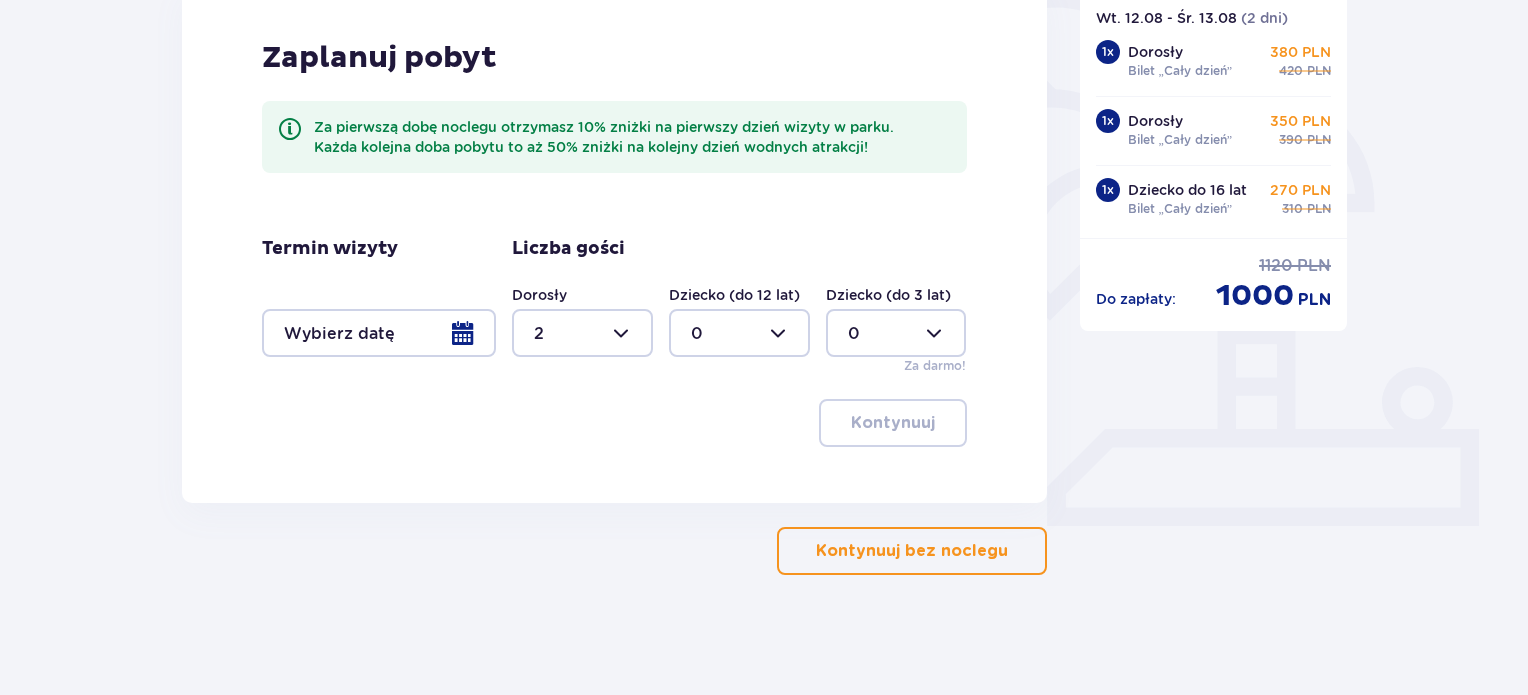 click at bounding box center (739, 333) 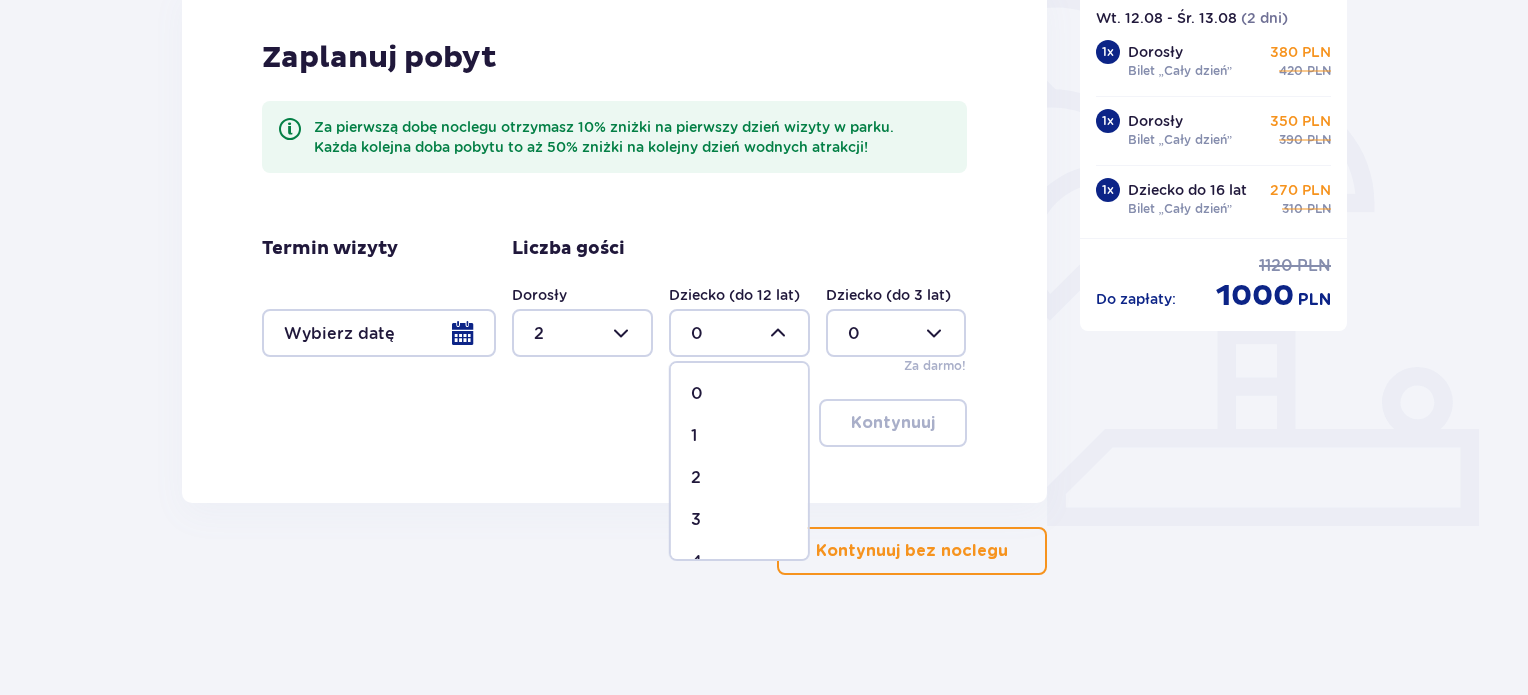 click on "1" at bounding box center [739, 436] 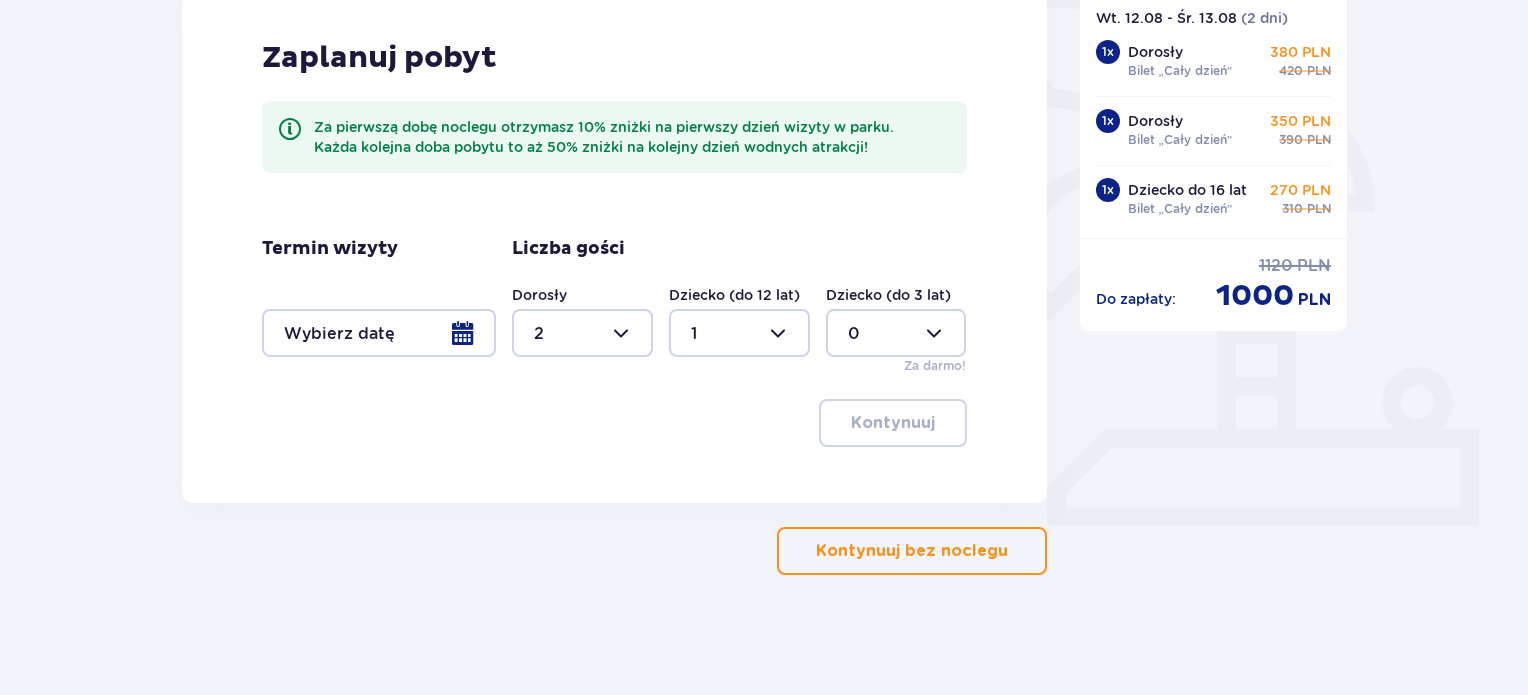 click at bounding box center (379, 333) 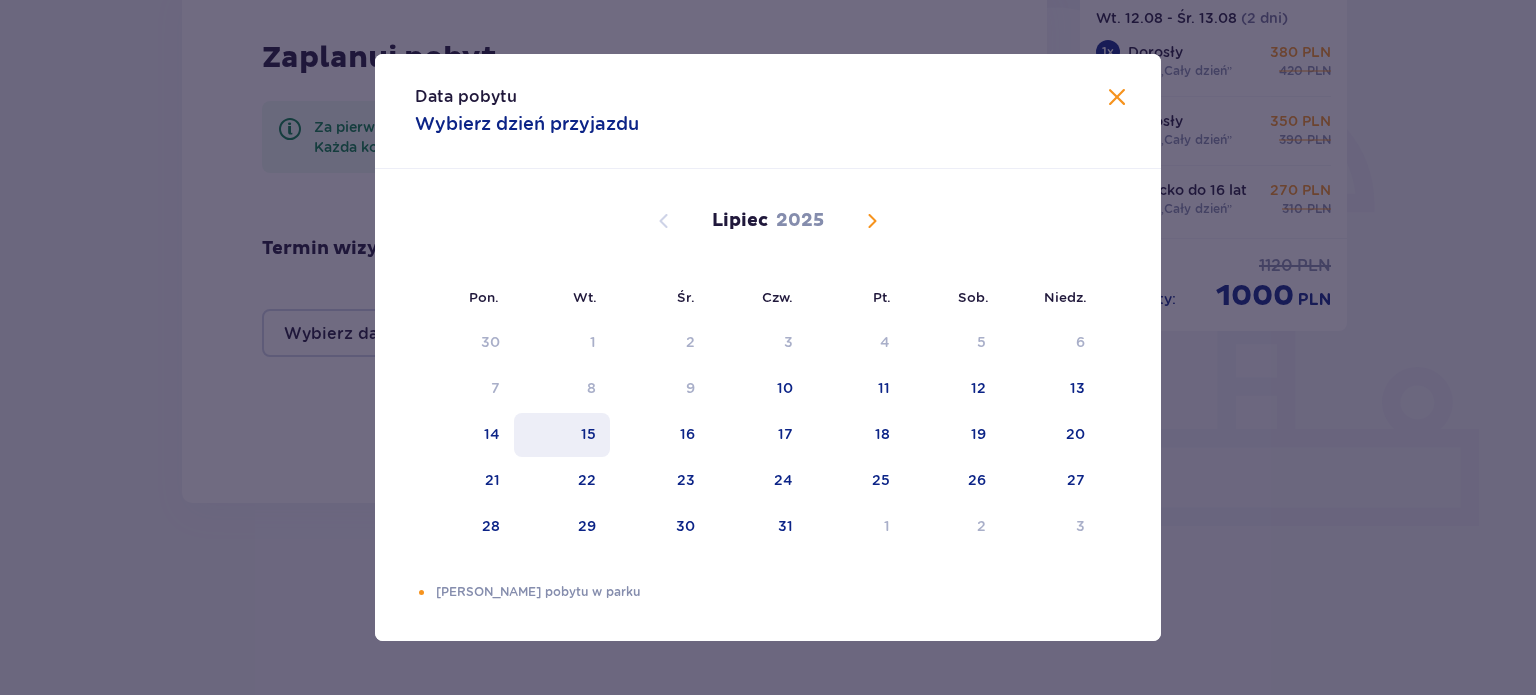 click on "15" at bounding box center [562, 435] 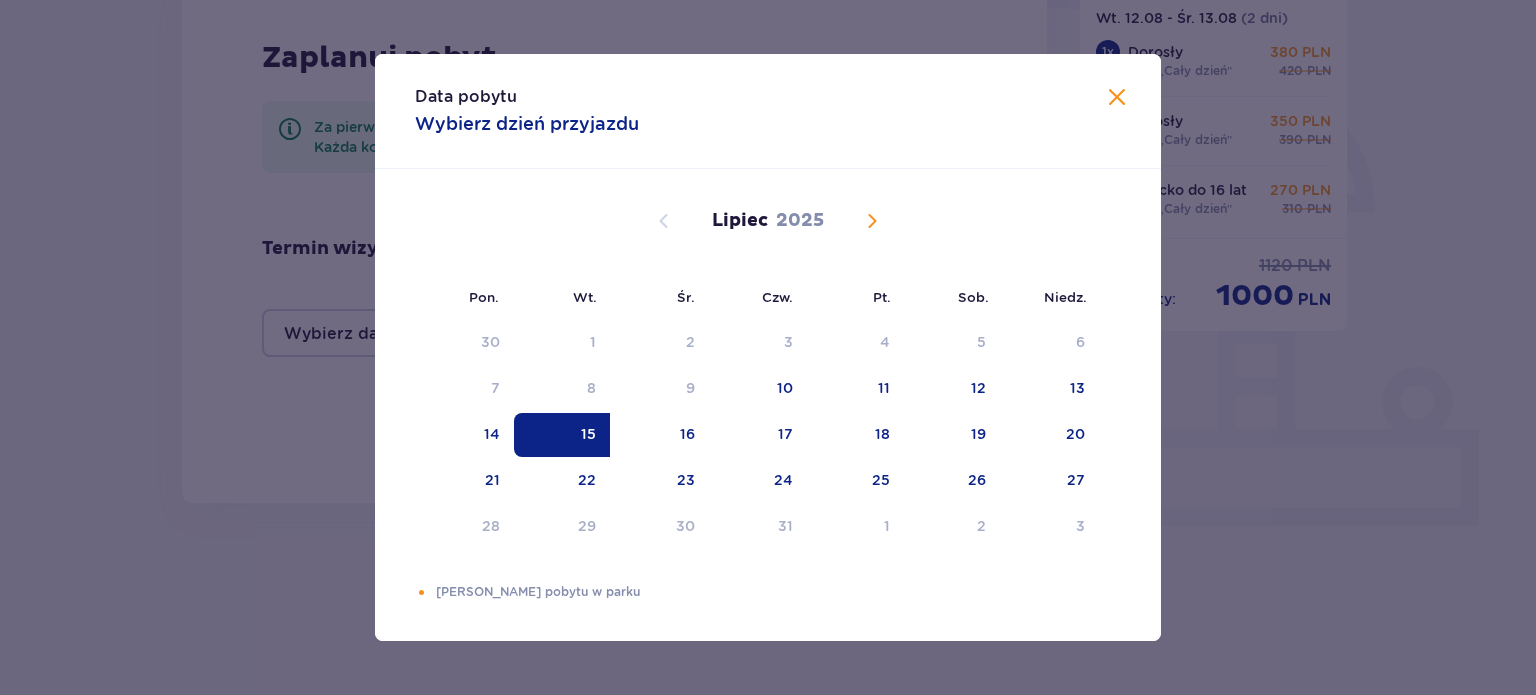 click at bounding box center [872, 221] 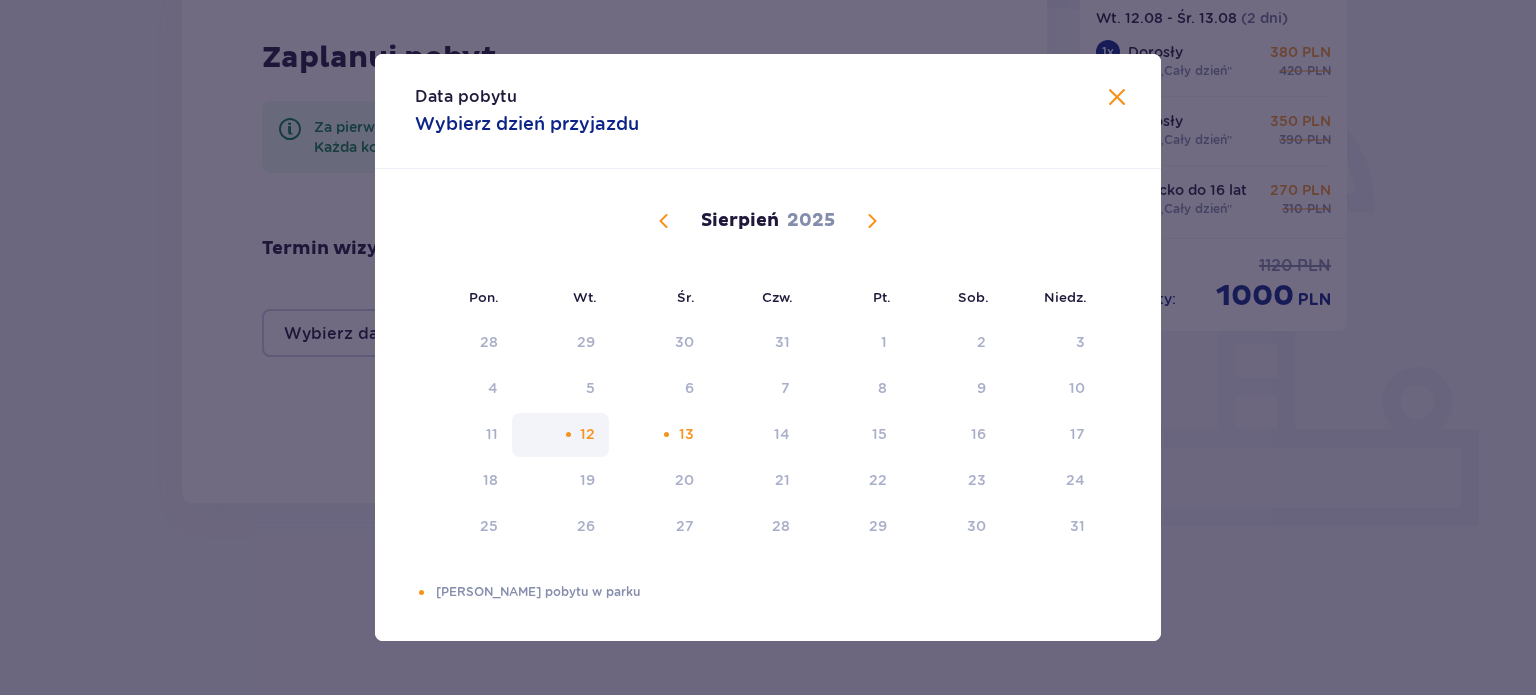 click on "12" at bounding box center [560, 435] 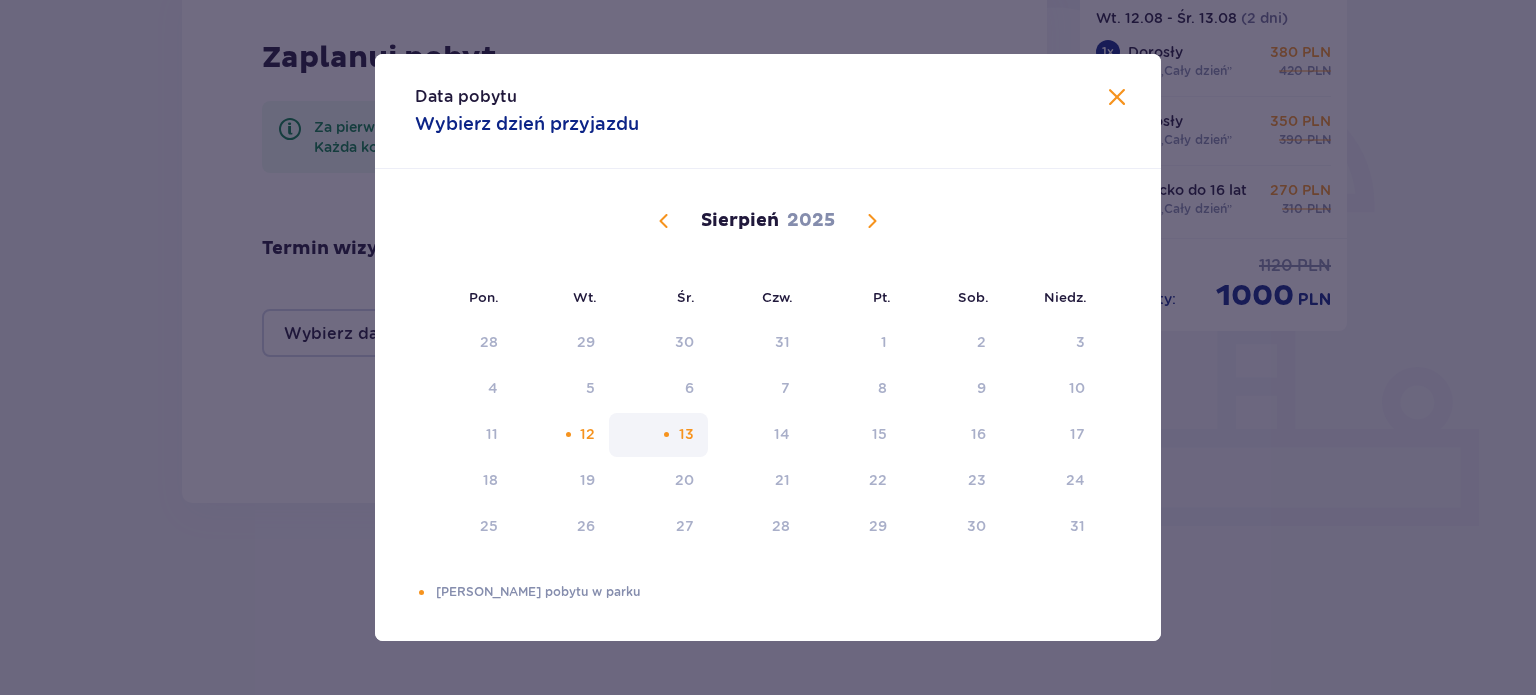 click on "13" at bounding box center (658, 435) 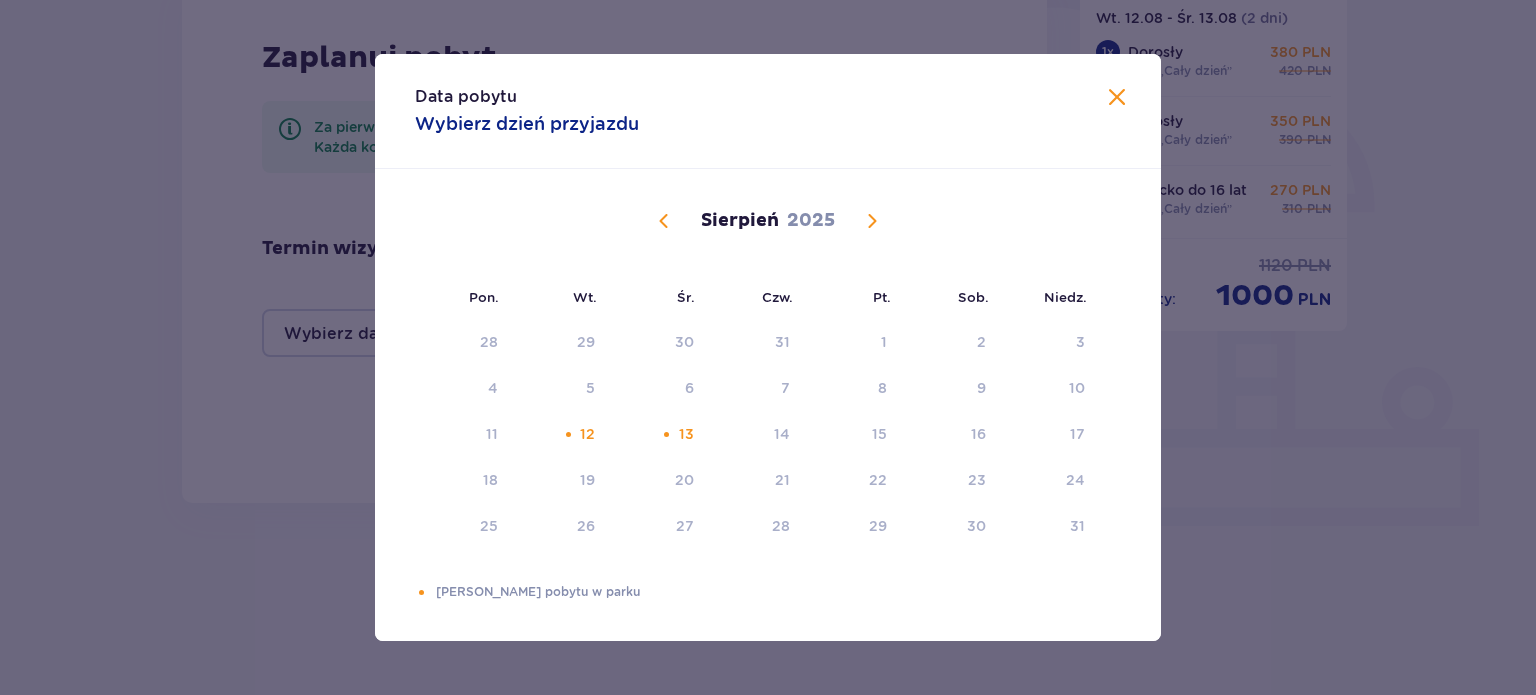 click on "[DATE]" at bounding box center (768, 244) 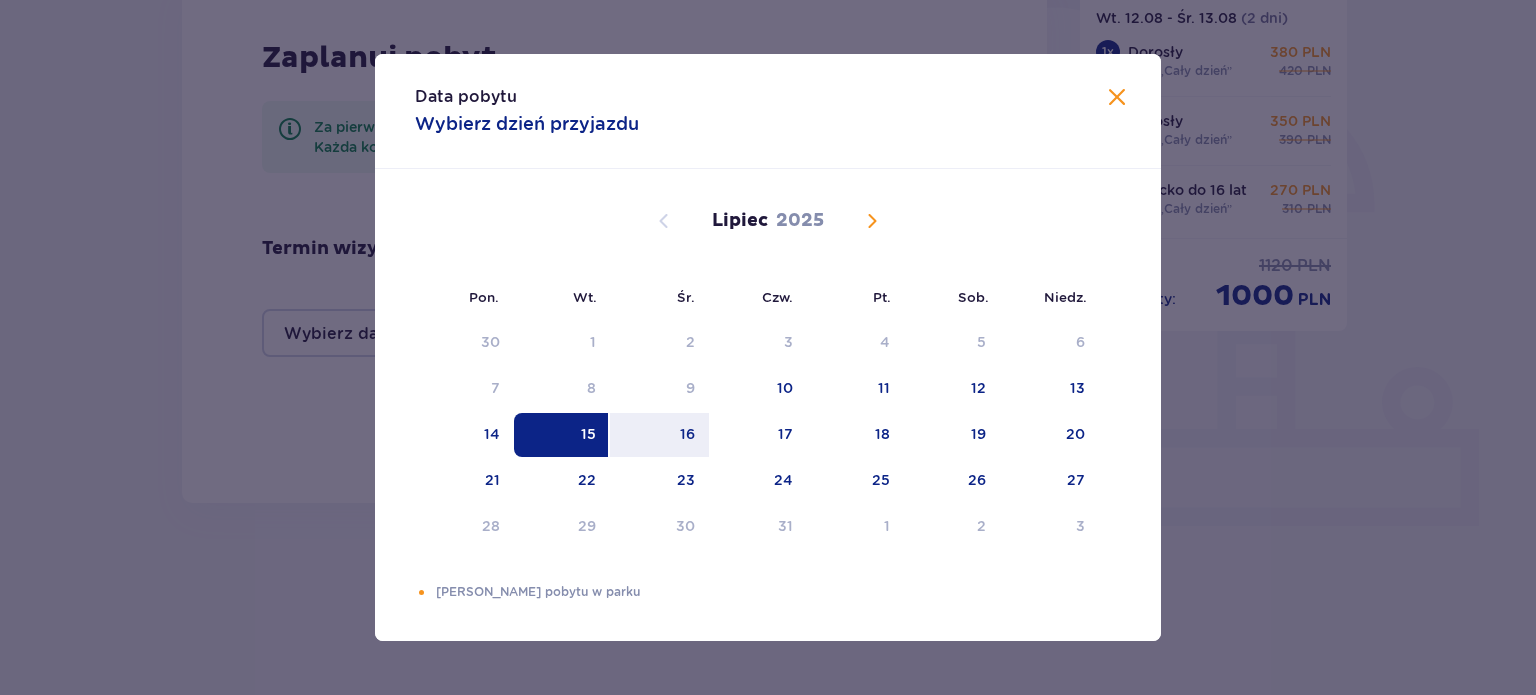 click on "15" at bounding box center (588, 434) 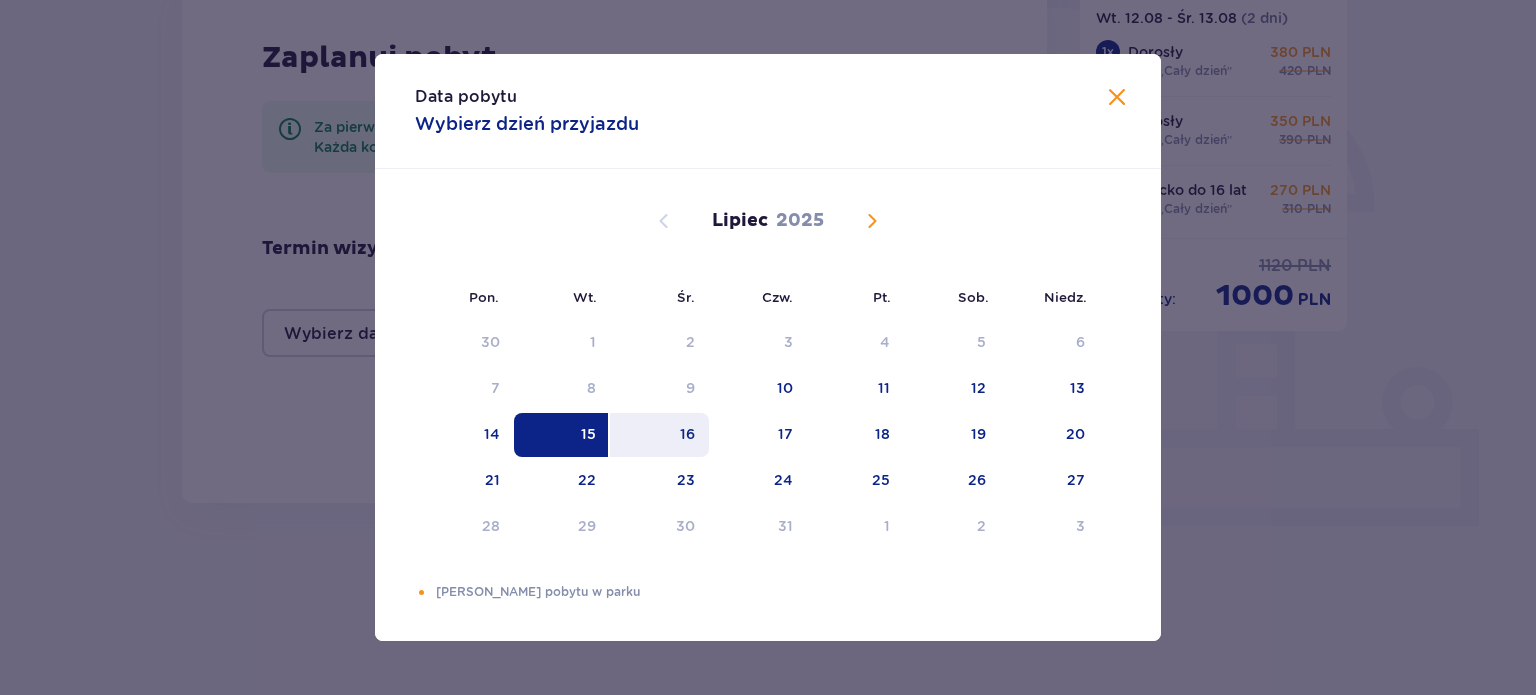 click on "16" at bounding box center (659, 435) 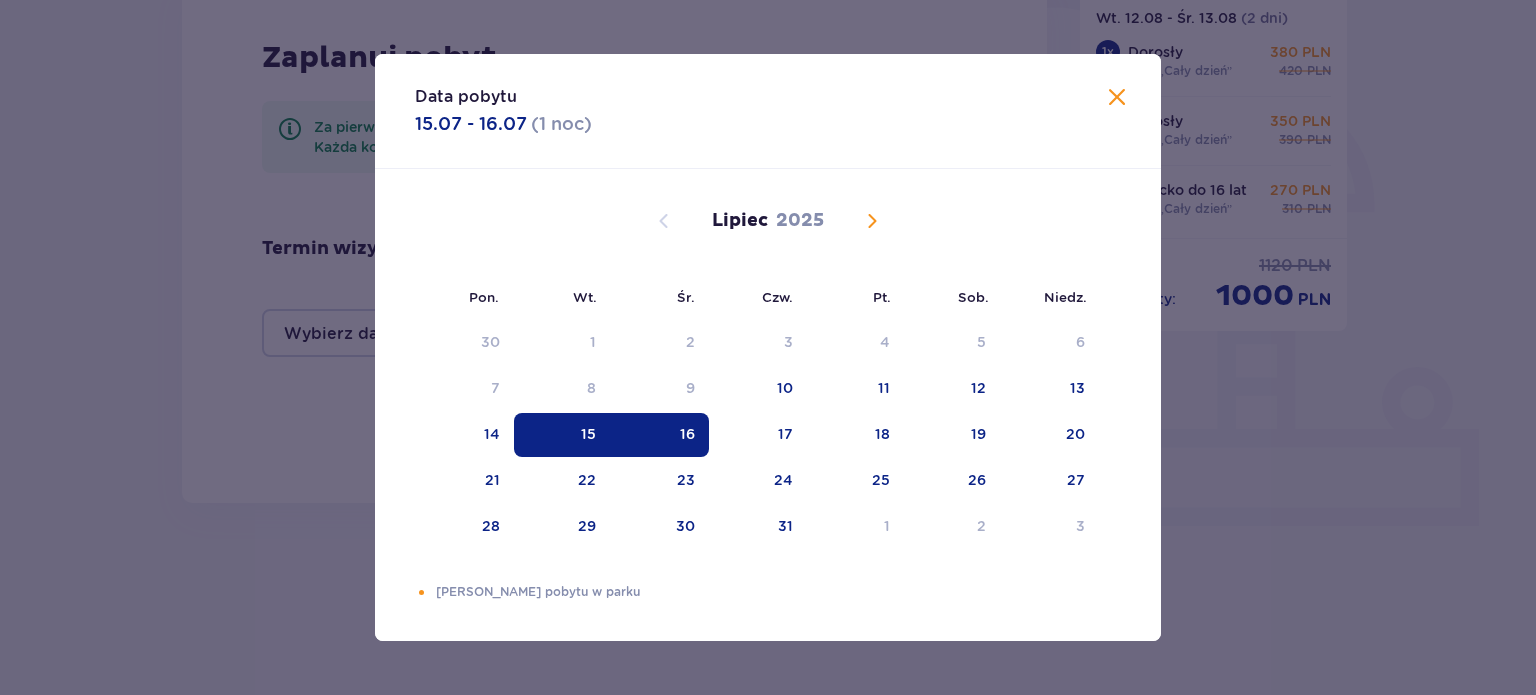 type on "[DATE] - [DATE]" 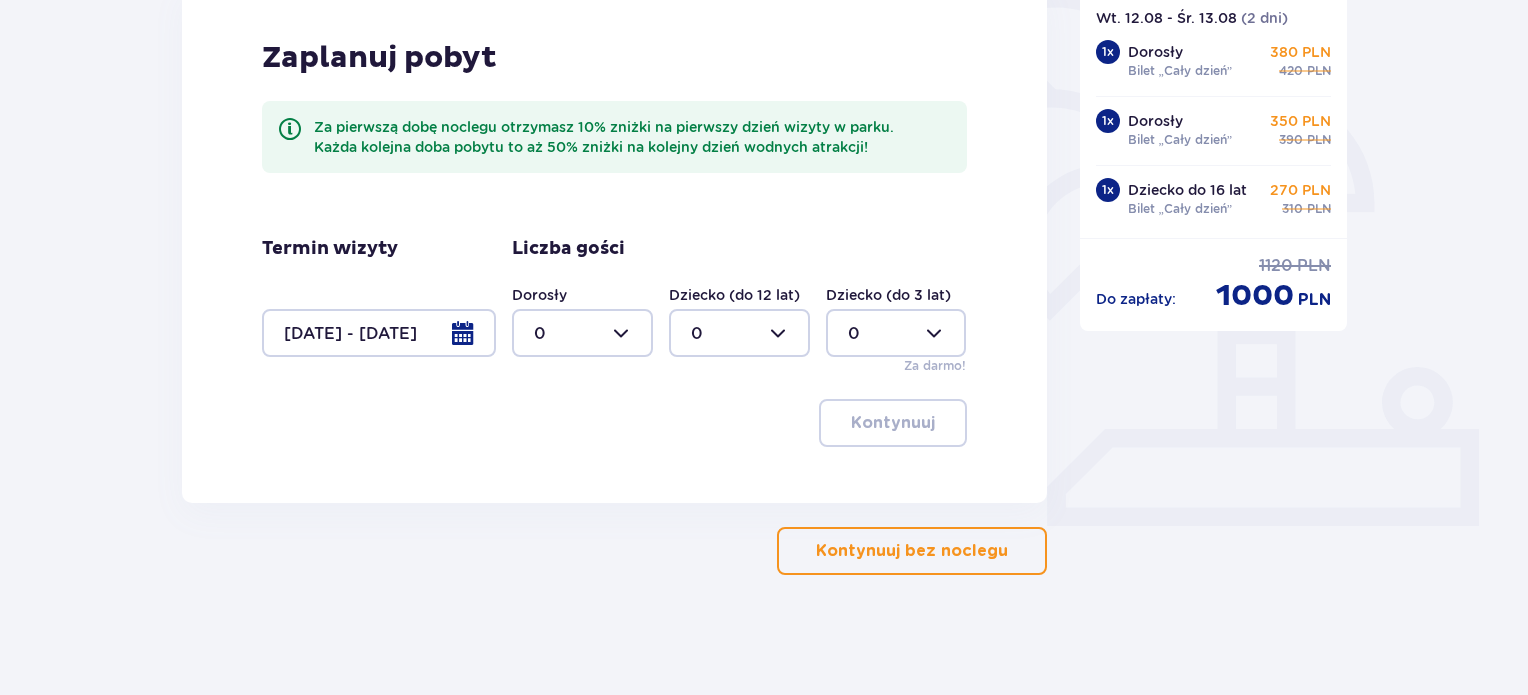 click at bounding box center (379, 333) 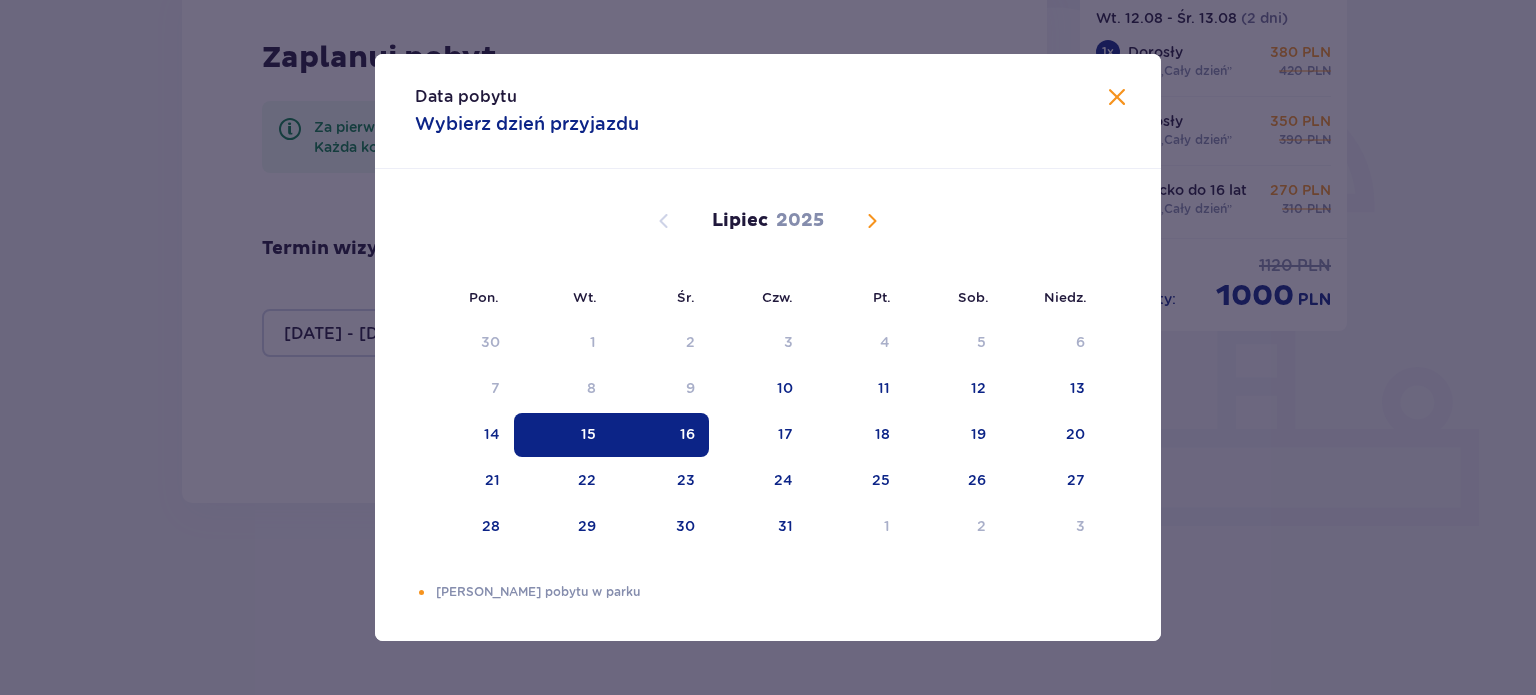 click on "16" at bounding box center [659, 435] 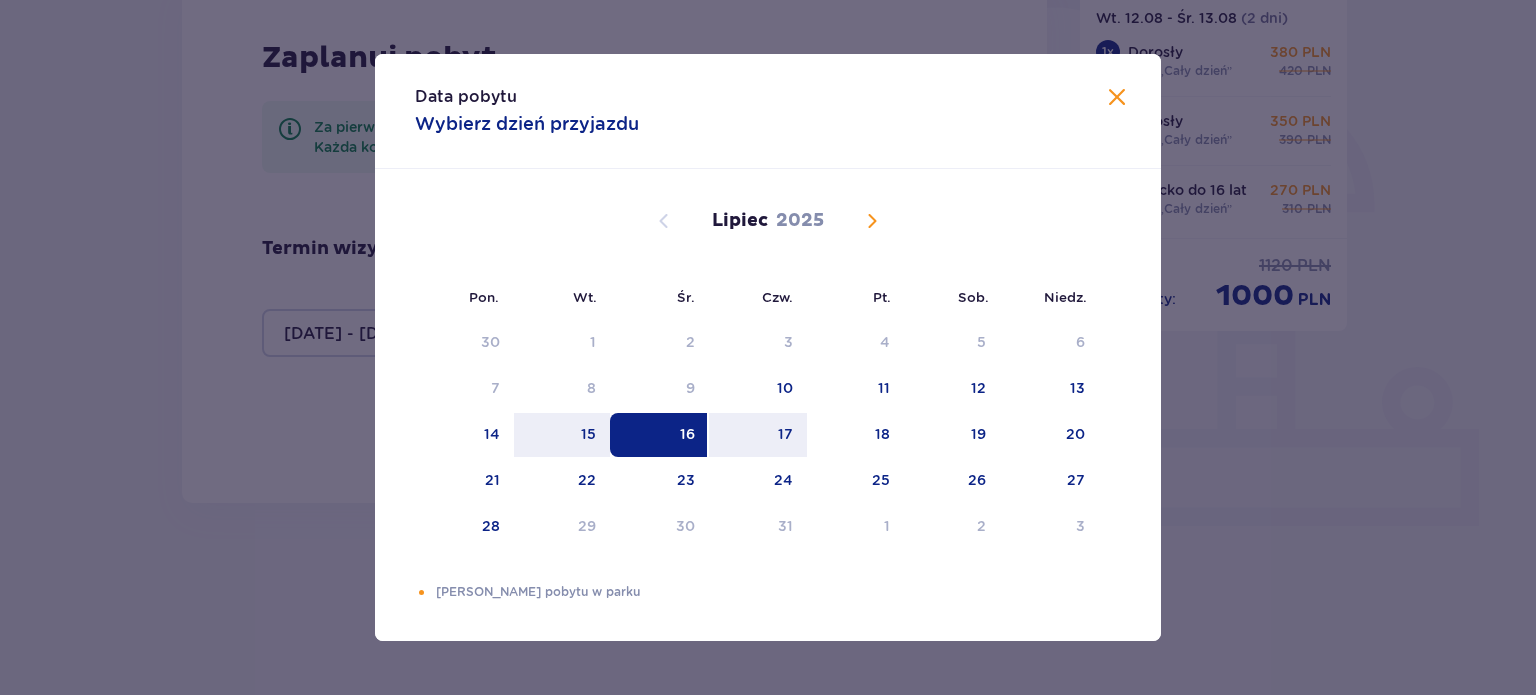 click on "16" at bounding box center (659, 435) 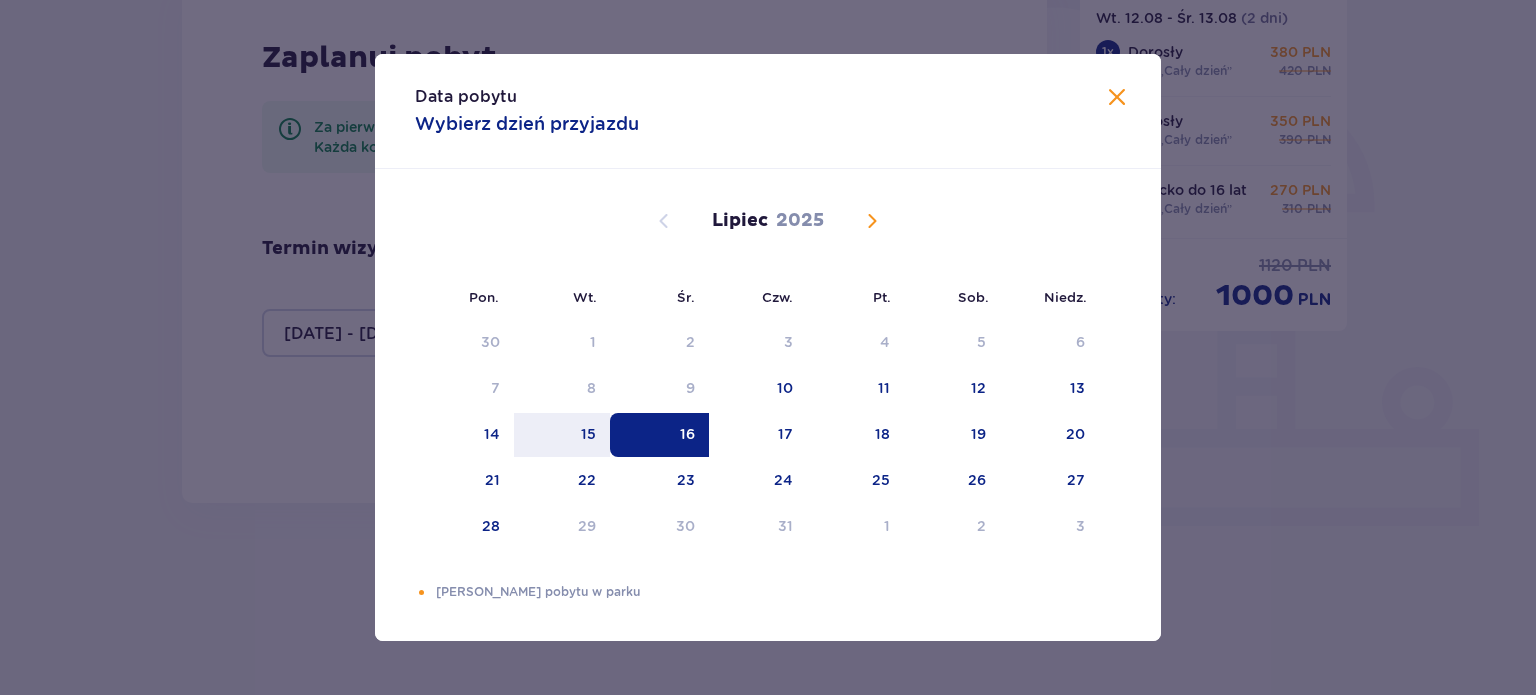 click at bounding box center (872, 221) 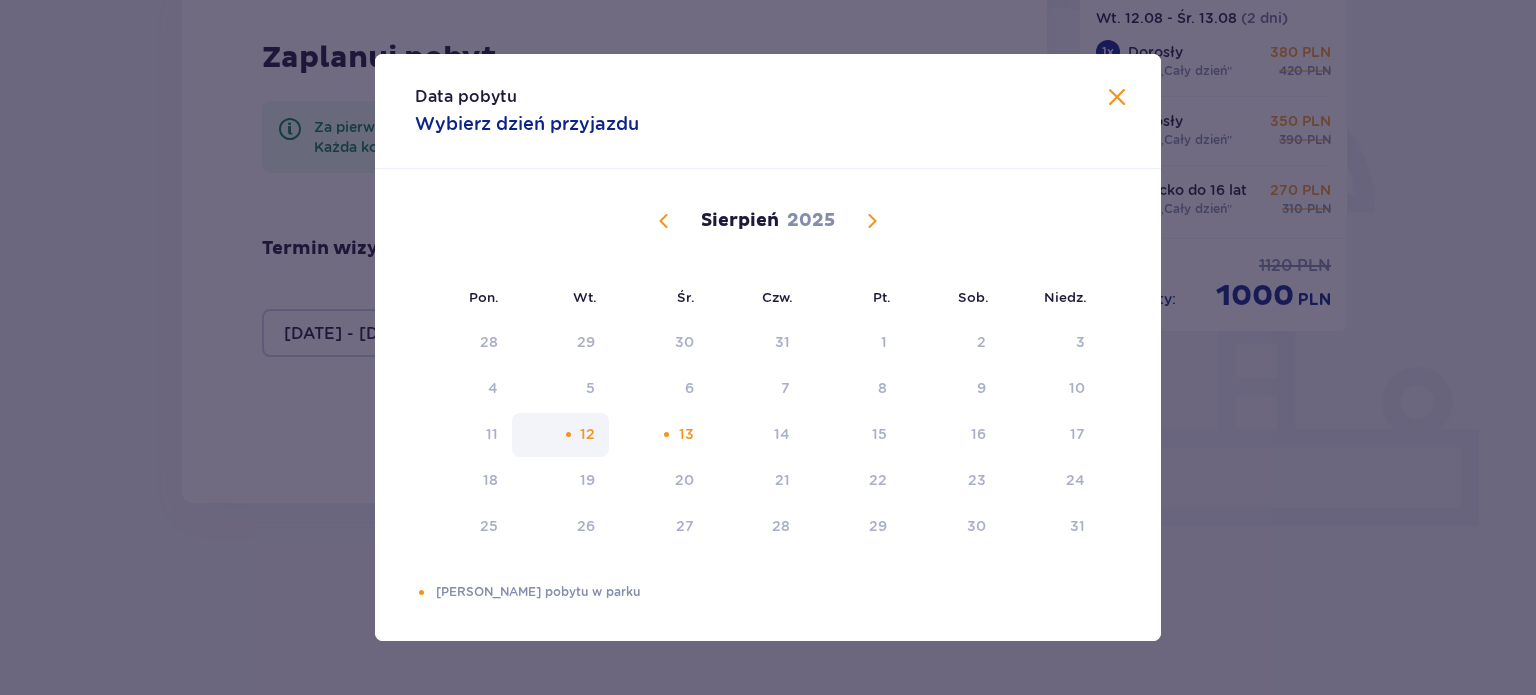 drag, startPoint x: 626, startPoint y: 425, endPoint x: 595, endPoint y: 427, distance: 31.06445 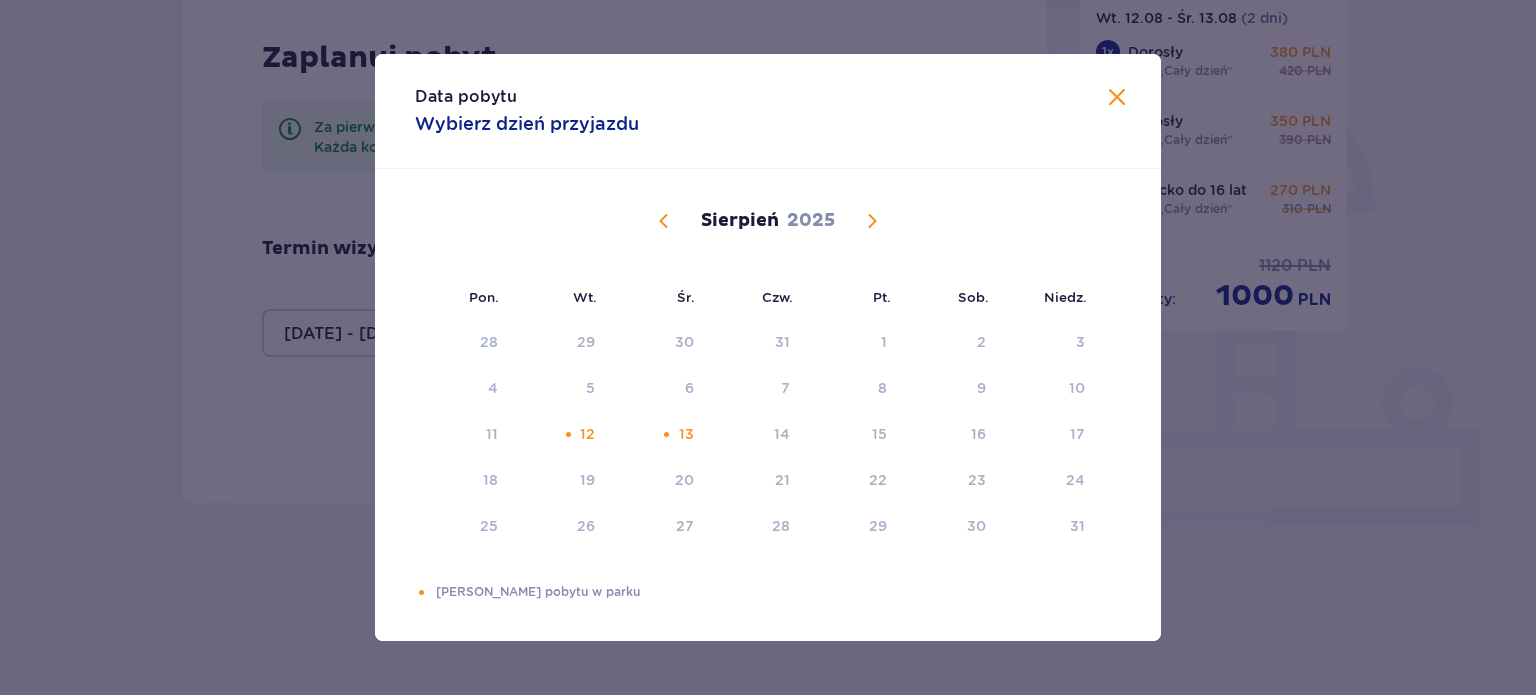 click at bounding box center (1117, 98) 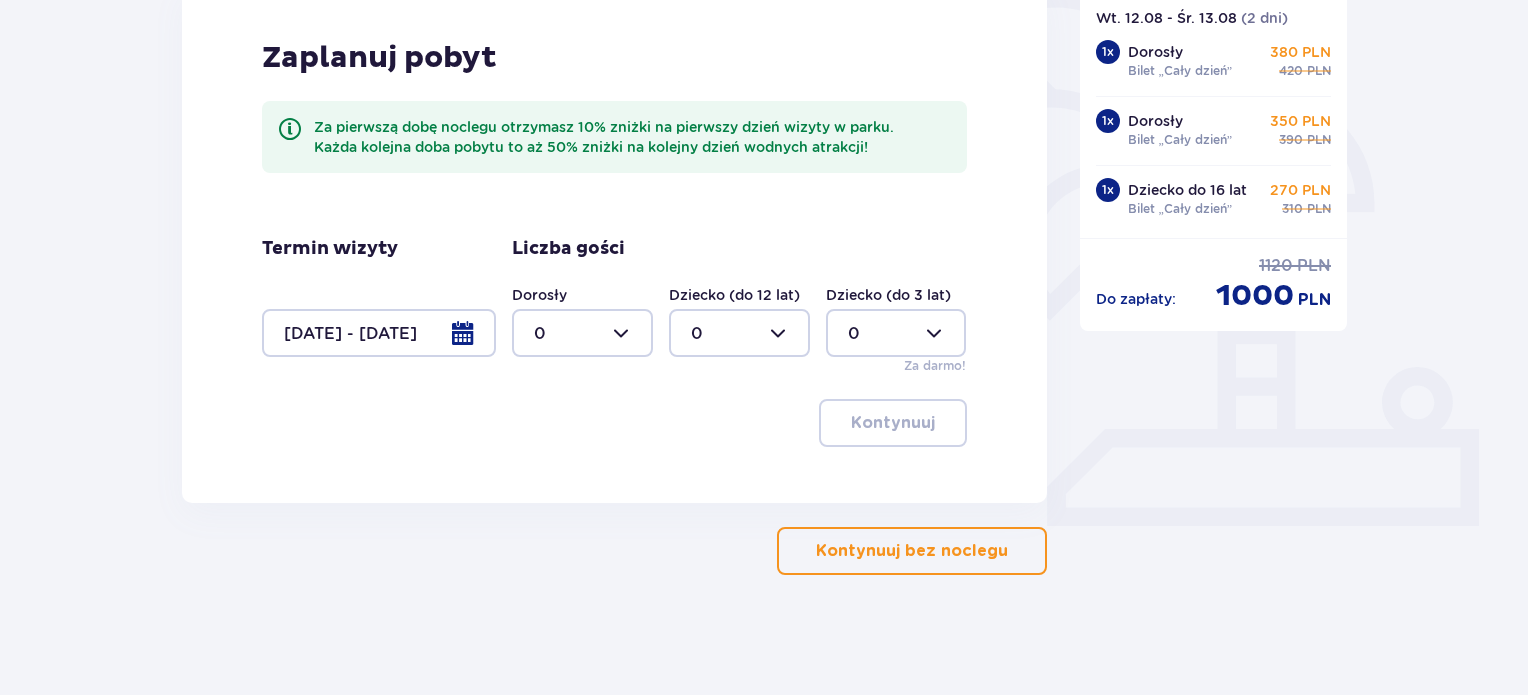 click at bounding box center (379, 333) 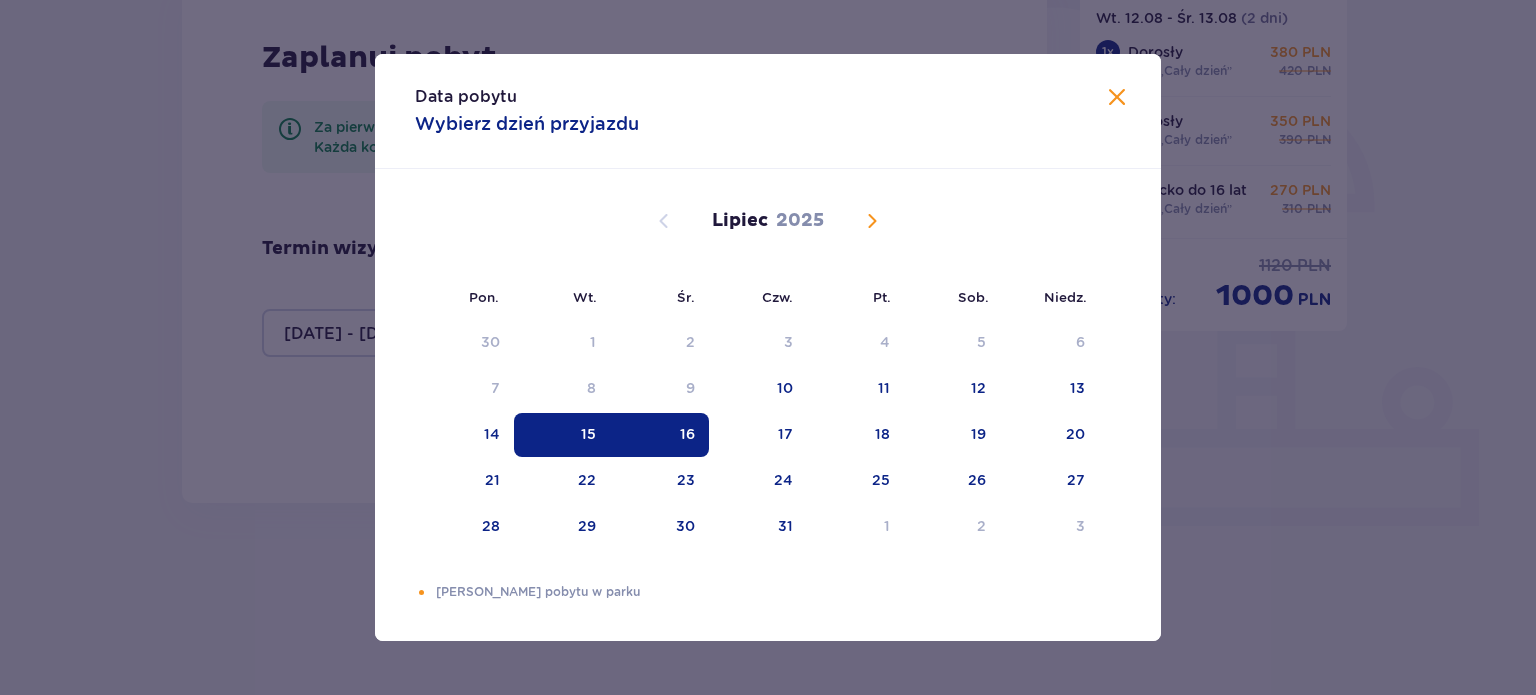 click on "15" at bounding box center (562, 435) 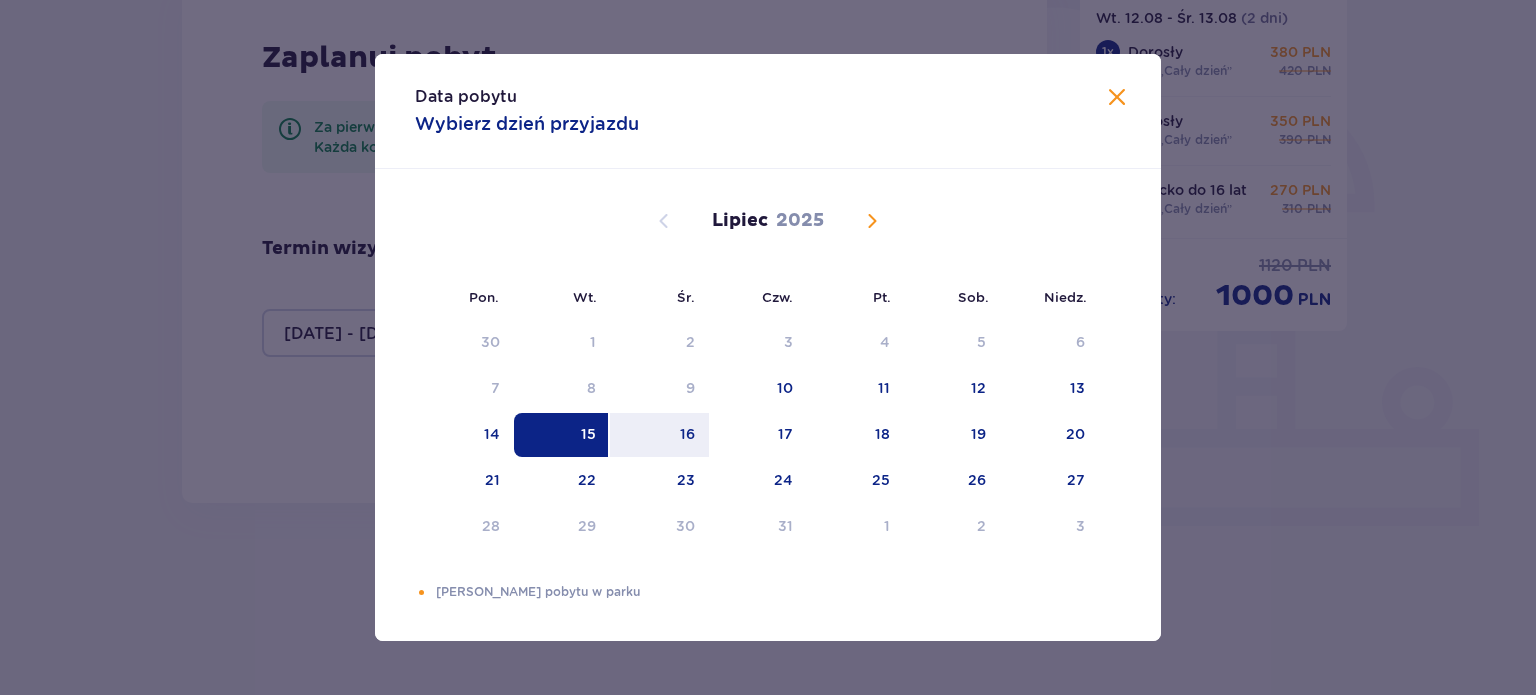 click on "15" at bounding box center (588, 434) 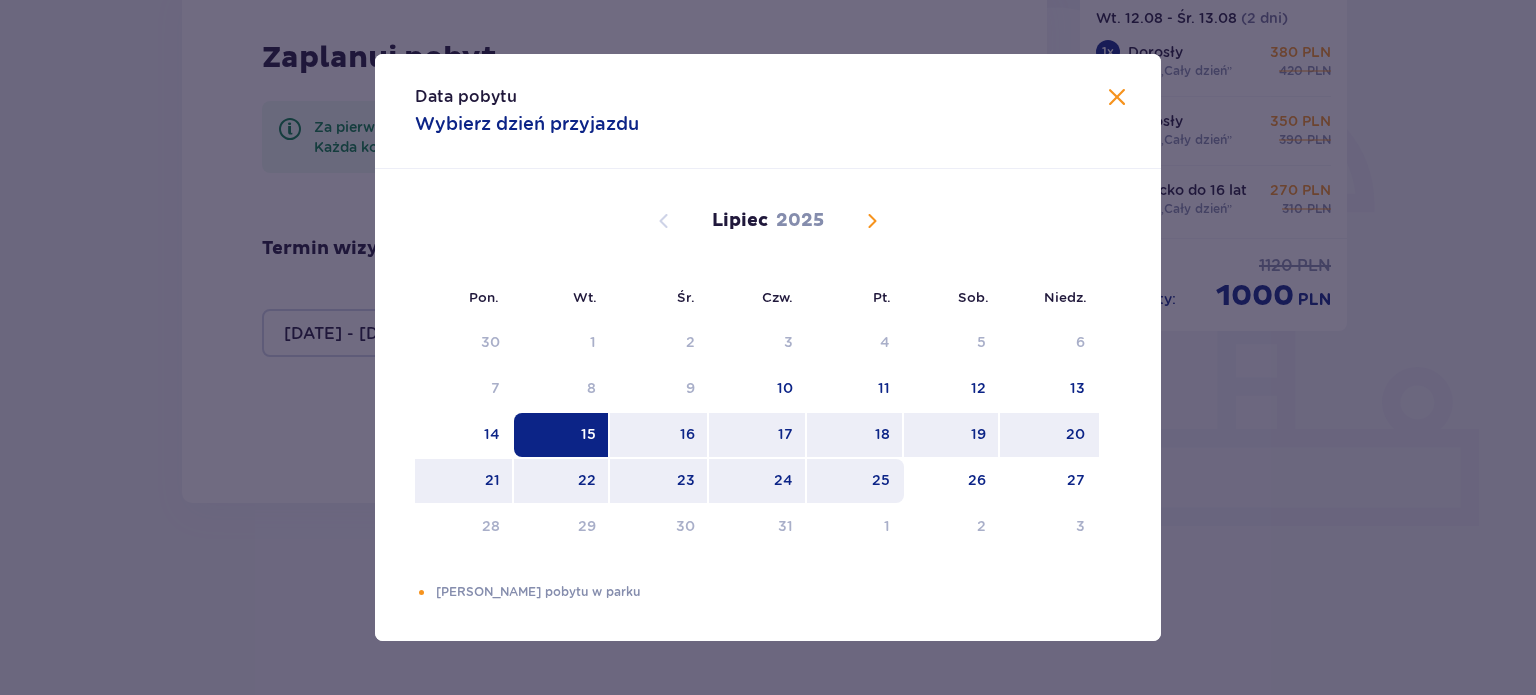 drag, startPoint x: 705, startPoint y: 475, endPoint x: 816, endPoint y: 479, distance: 111.07205 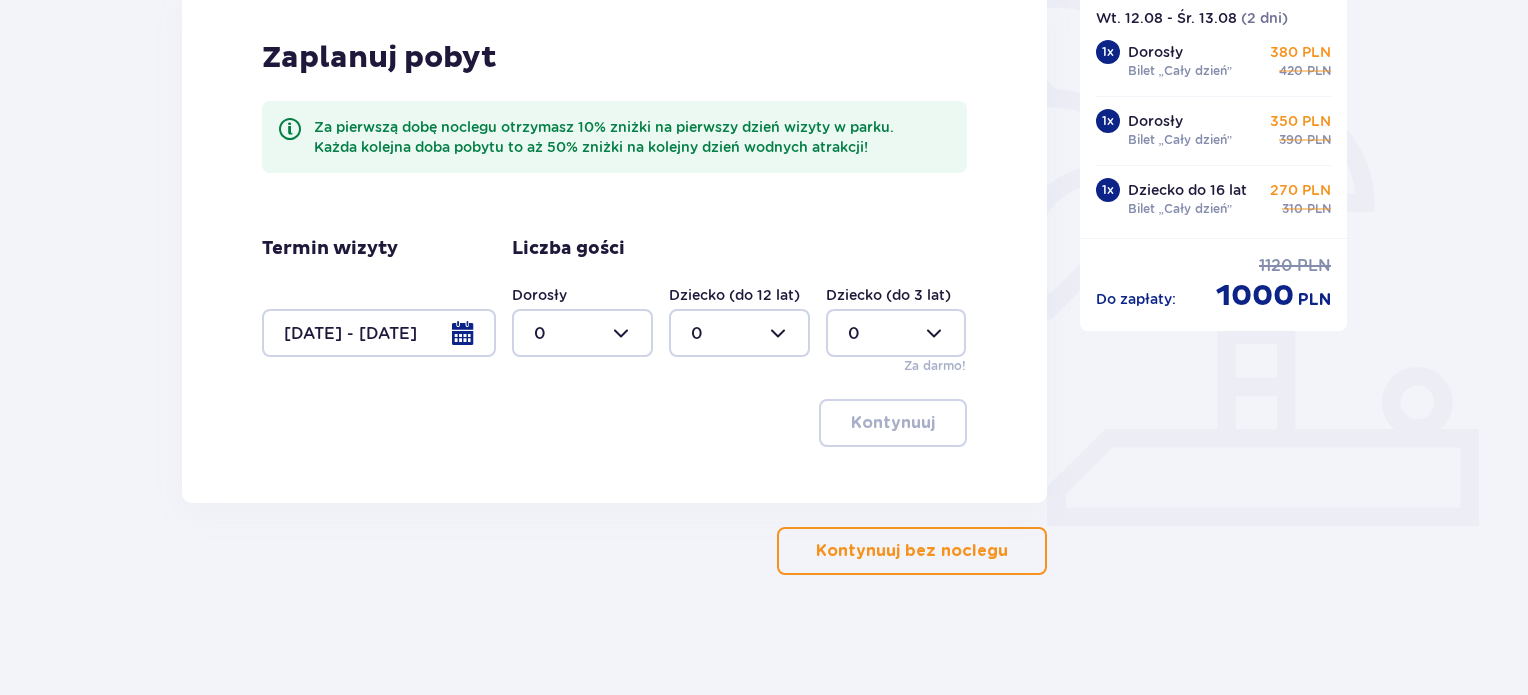 click at bounding box center (379, 333) 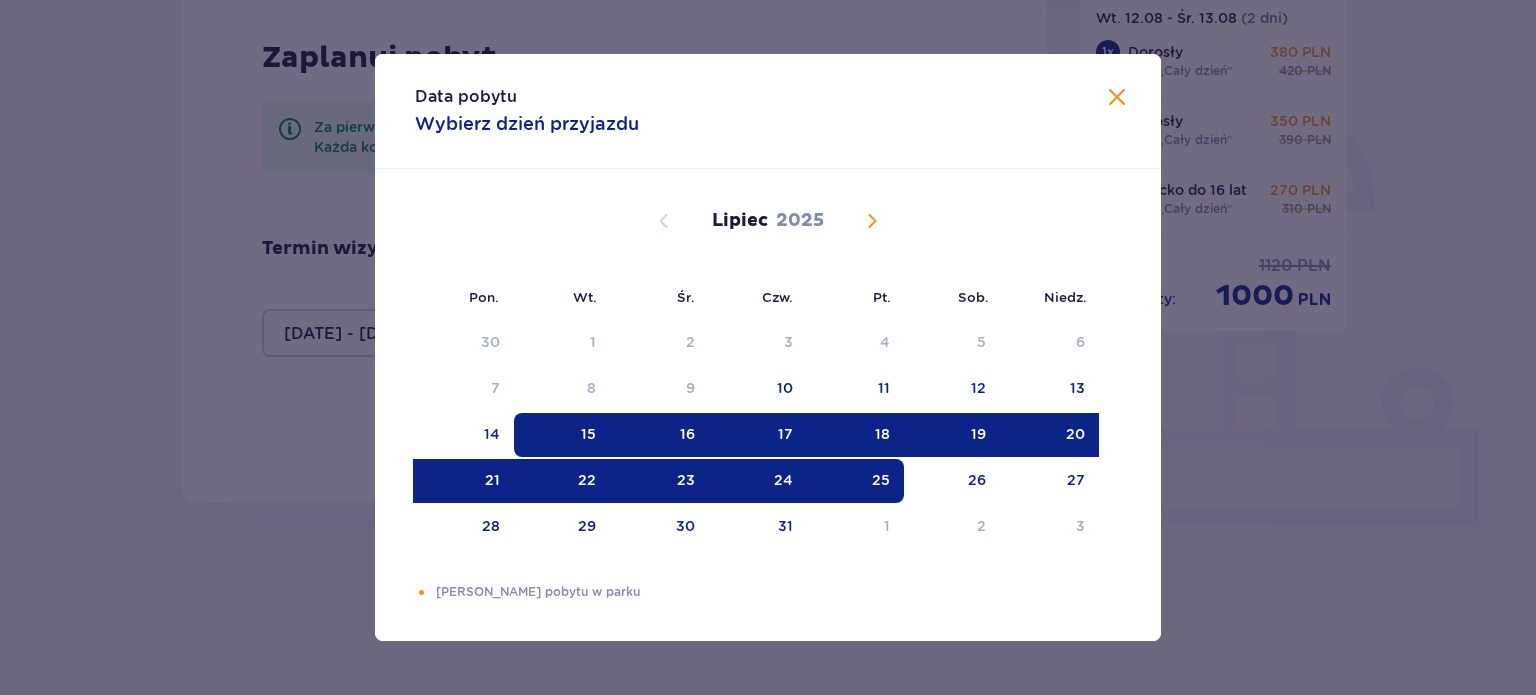 click at bounding box center [872, 221] 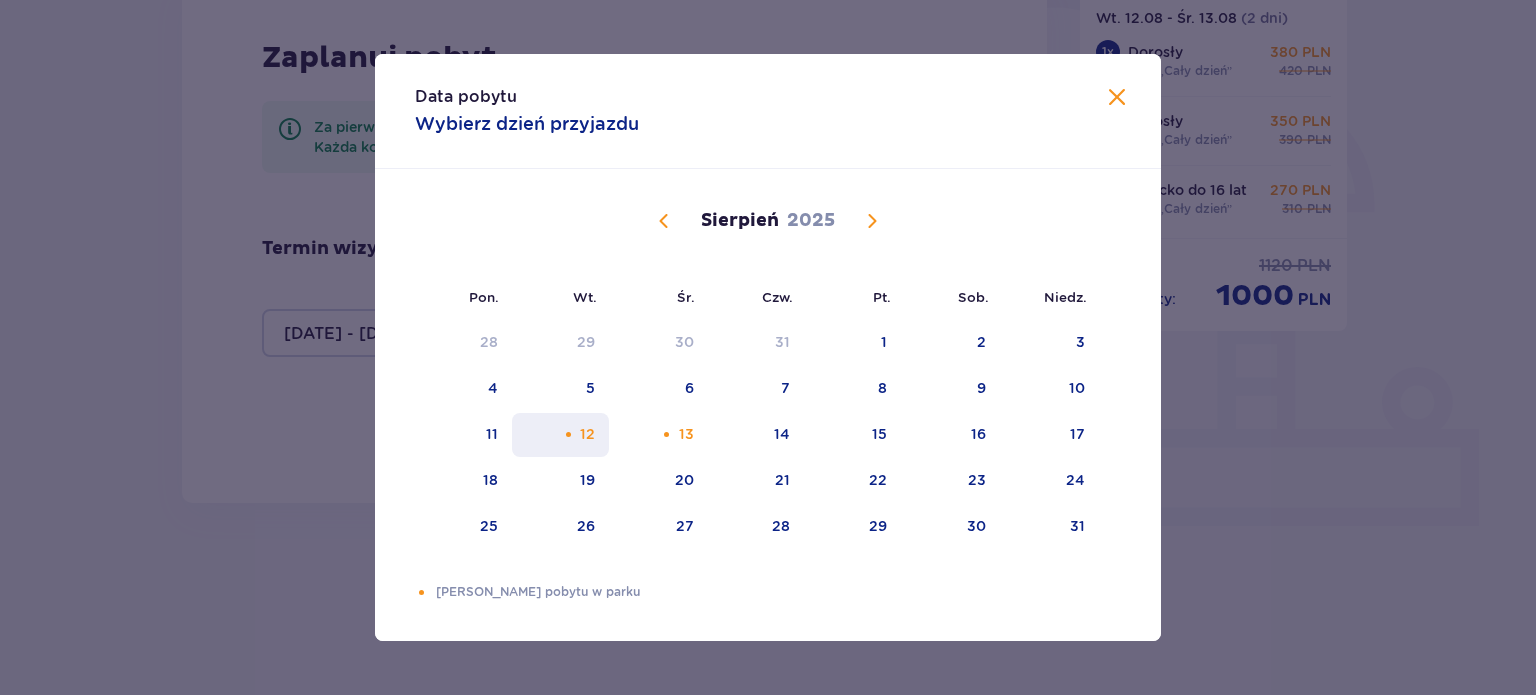 click on "12" at bounding box center [560, 435] 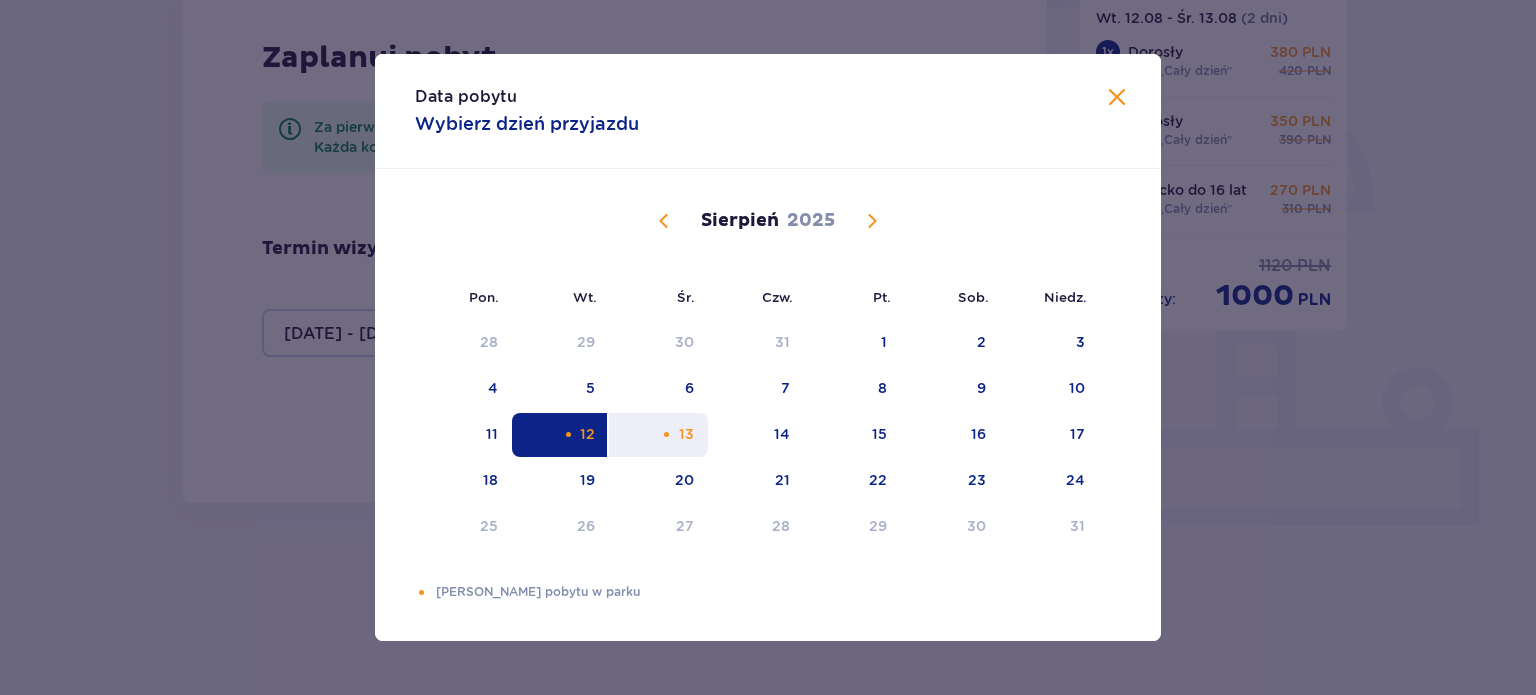 click on "13" at bounding box center (658, 435) 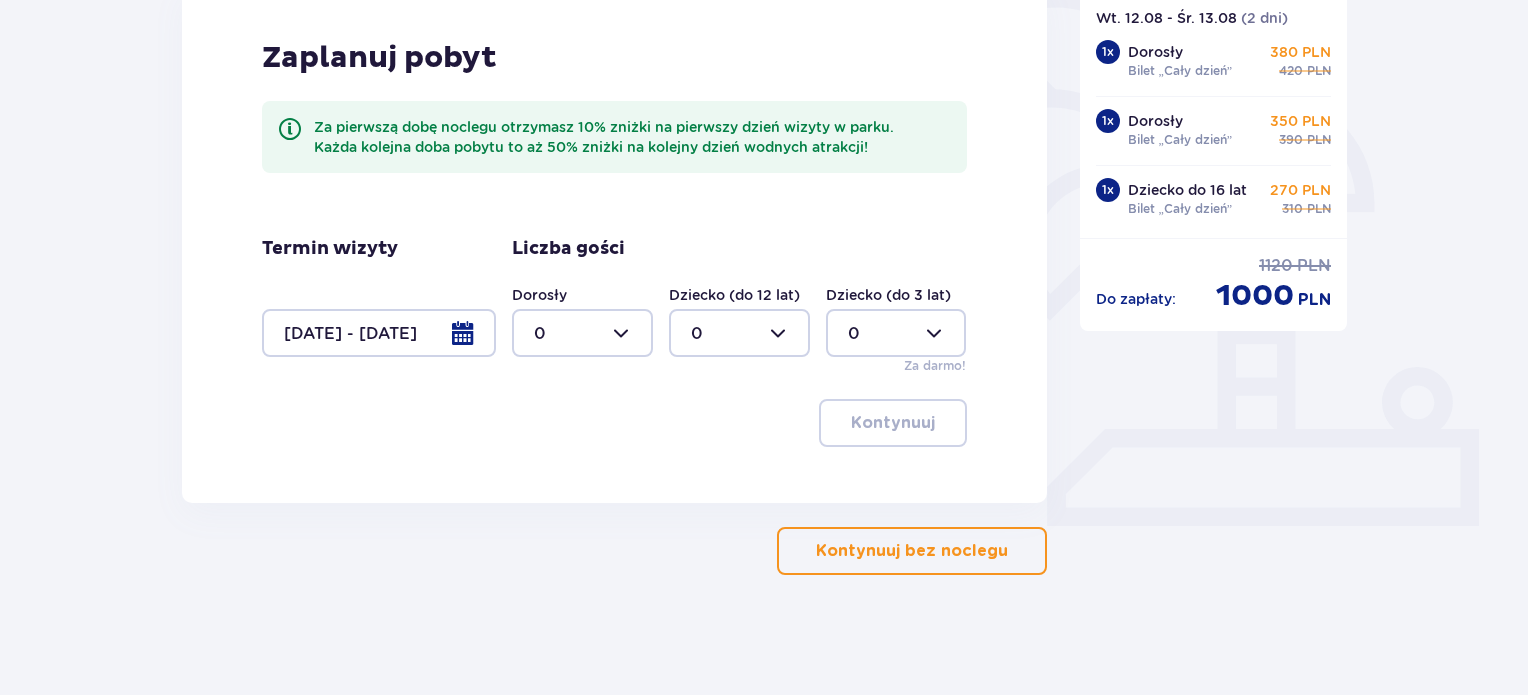 click at bounding box center (379, 333) 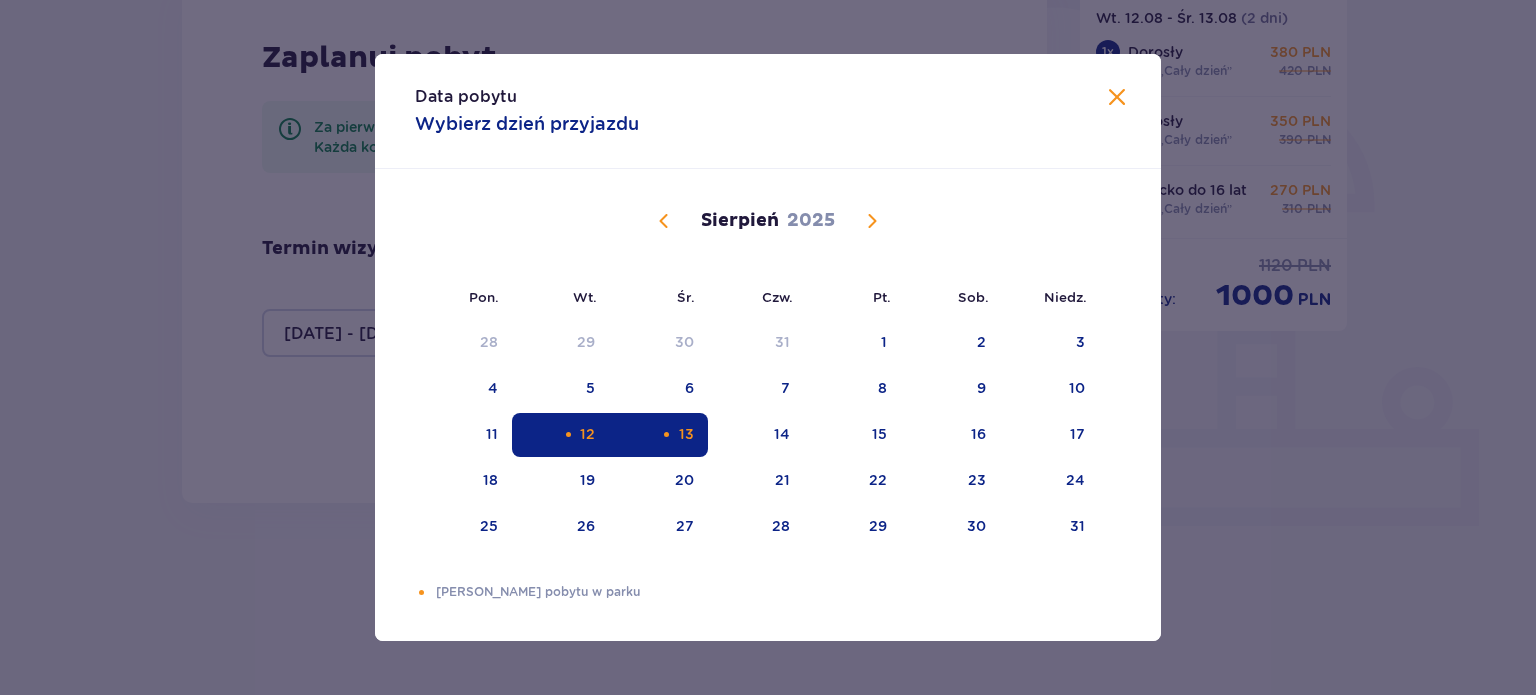click at bounding box center [664, 221] 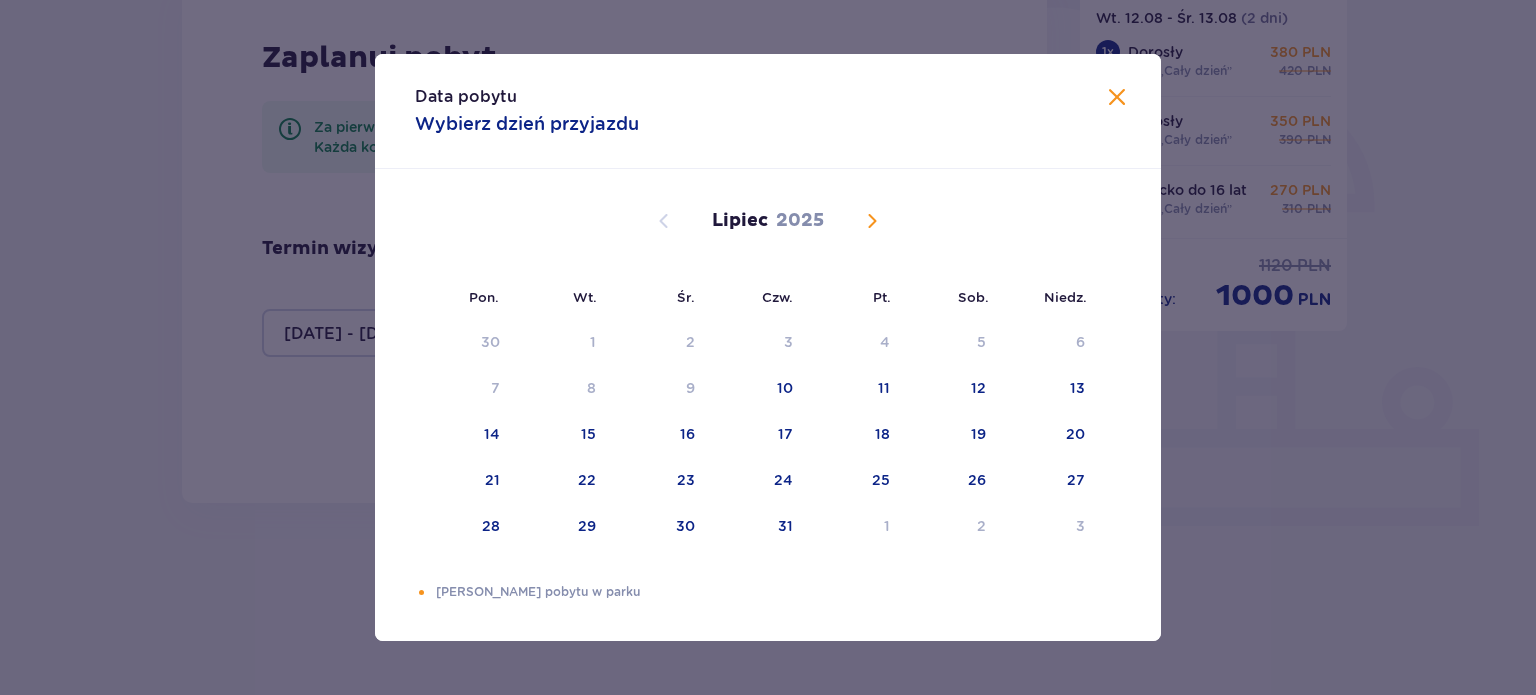 click at bounding box center (872, 221) 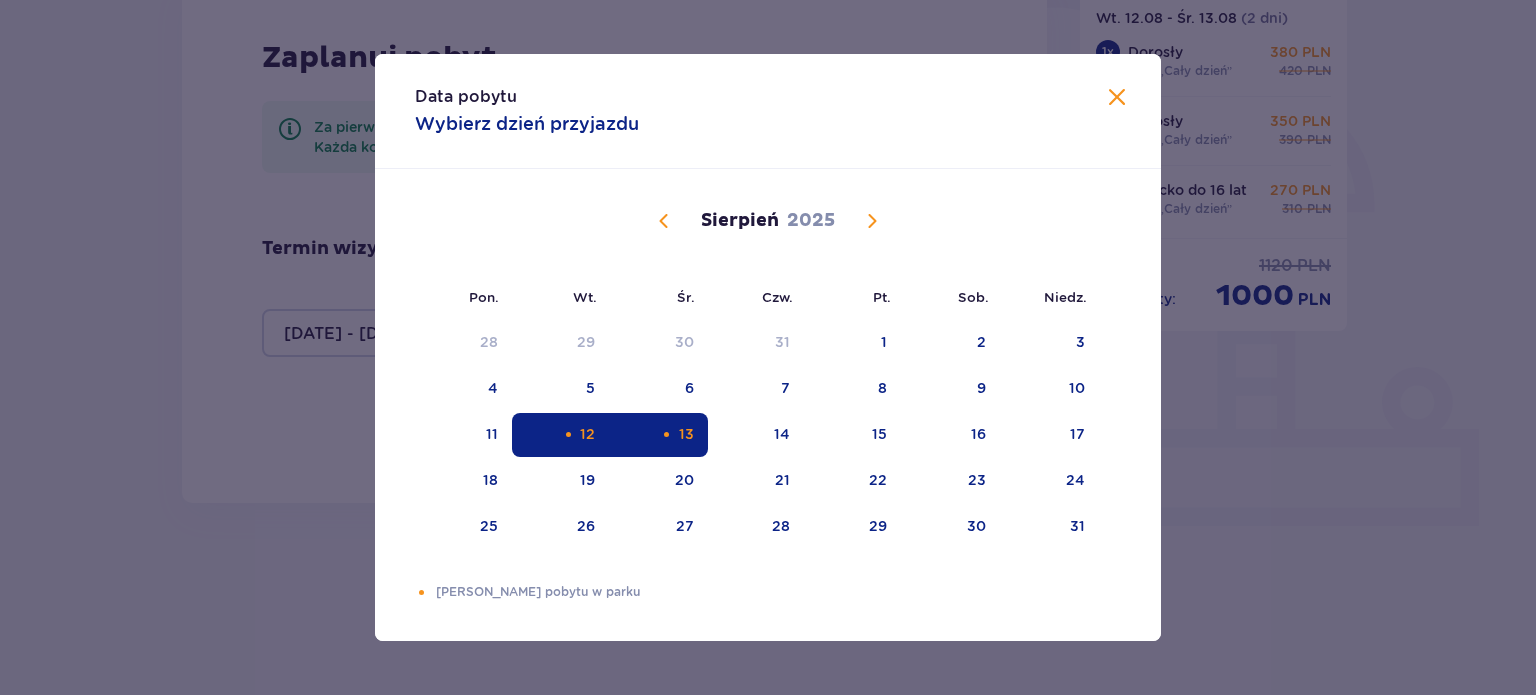 click at bounding box center [1117, 98] 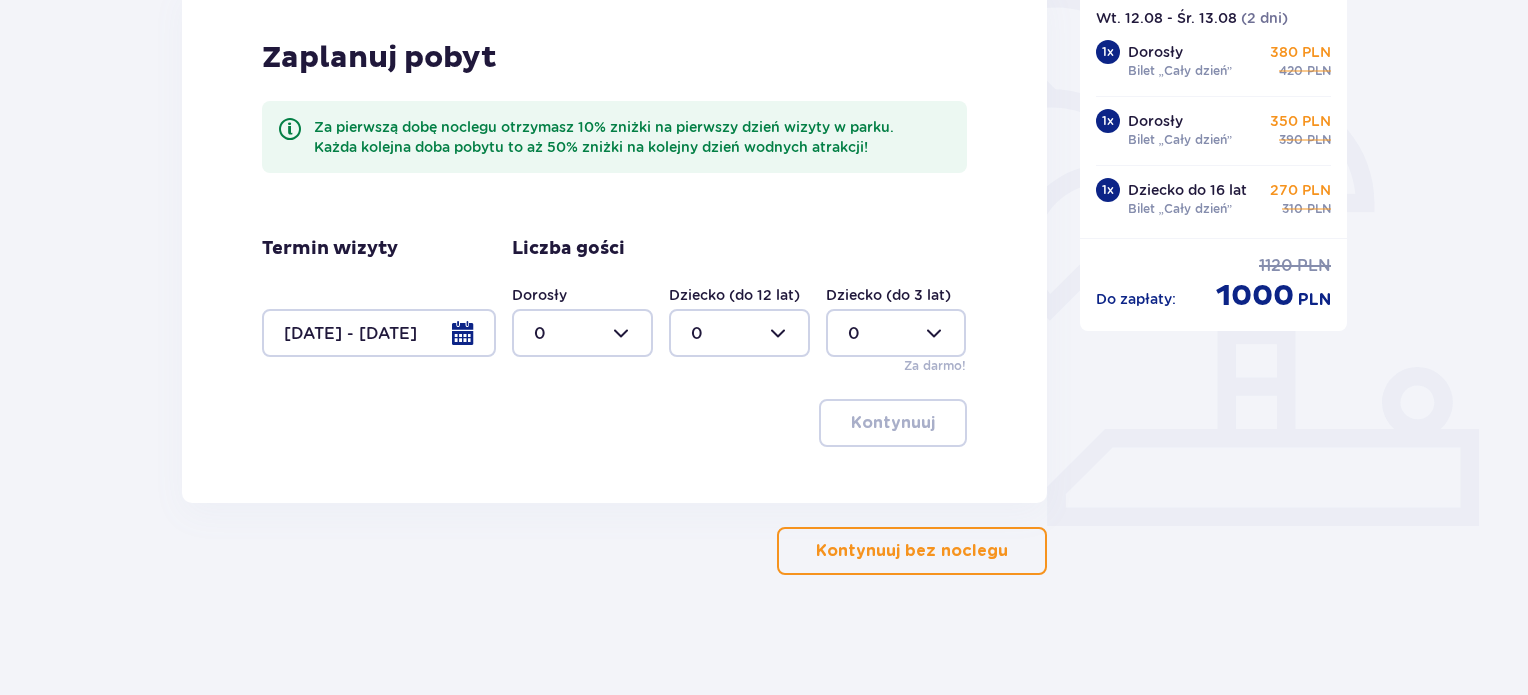 click at bounding box center (582, 333) 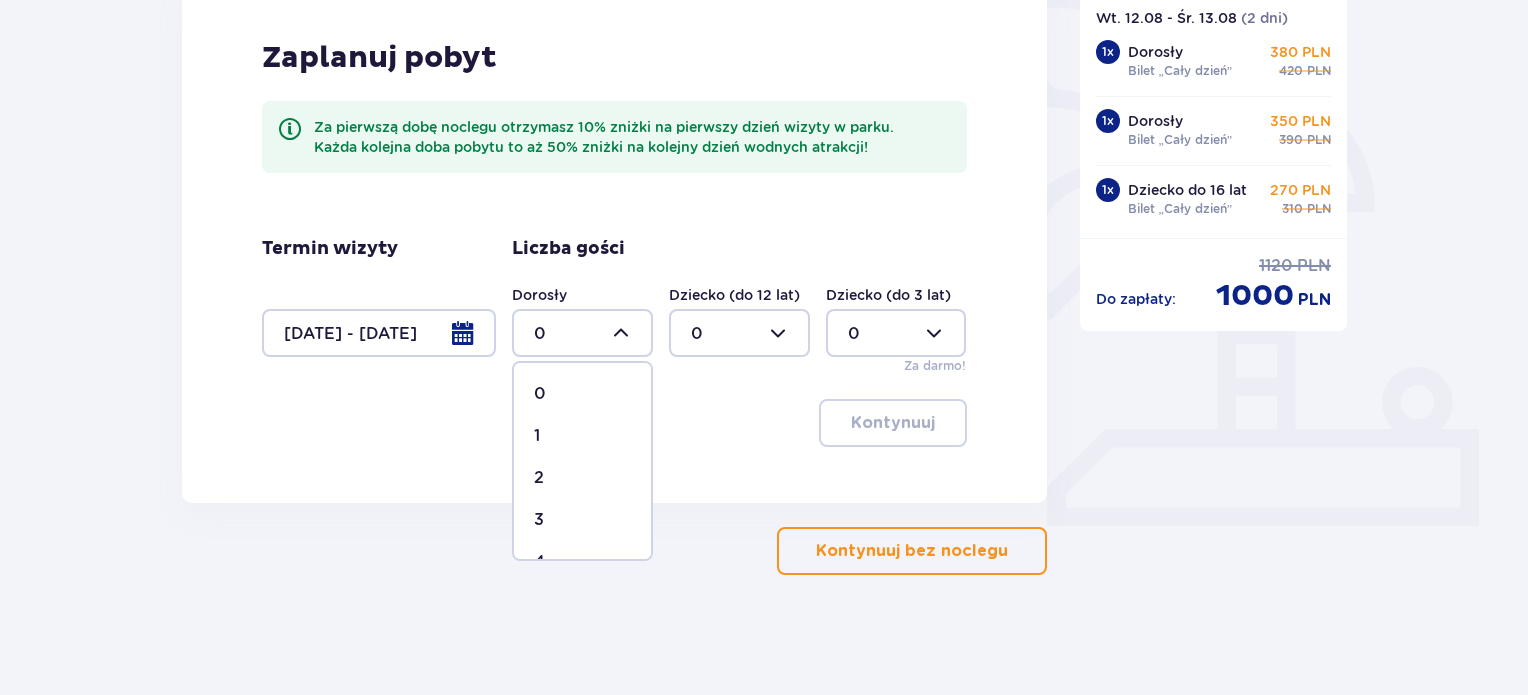 click on "2" at bounding box center [582, 478] 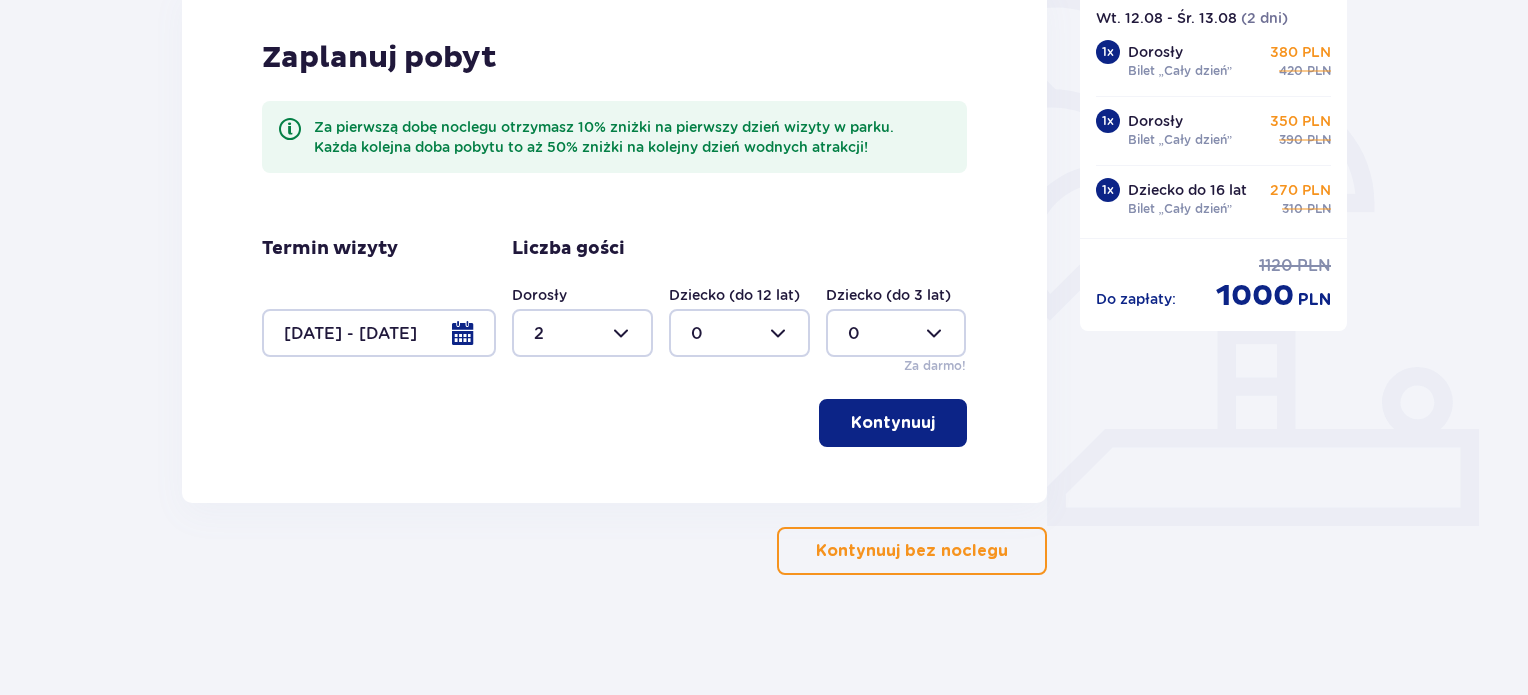 click at bounding box center (739, 333) 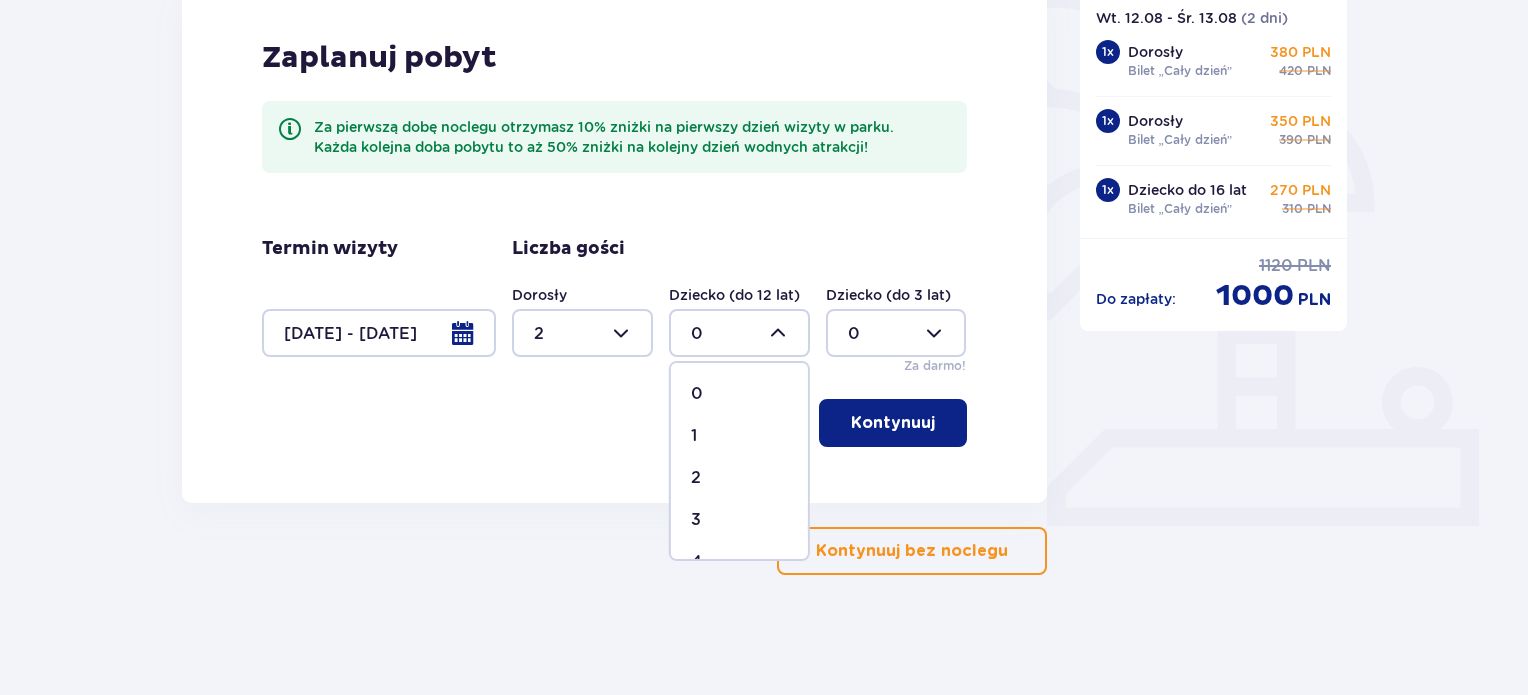 click on "1" at bounding box center [739, 436] 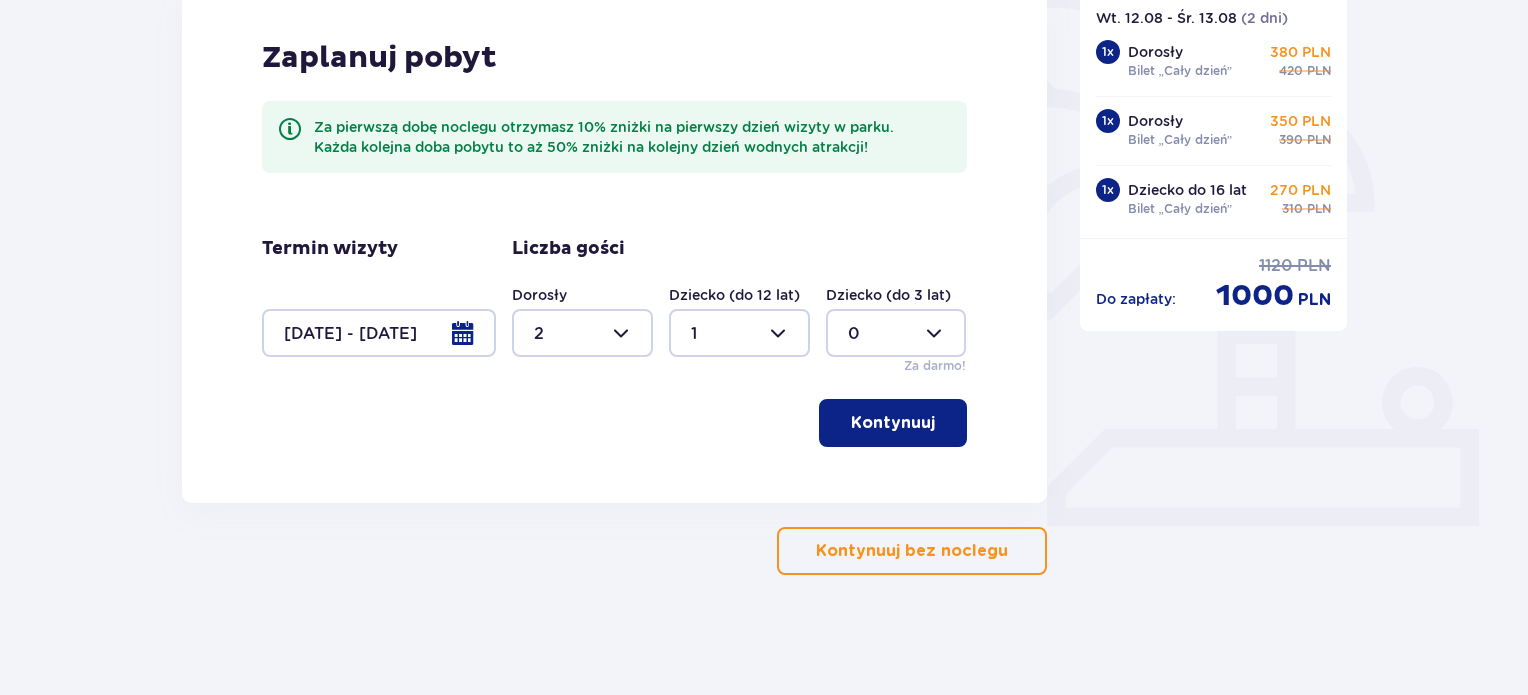 click on "Kontynuuj" at bounding box center [893, 423] 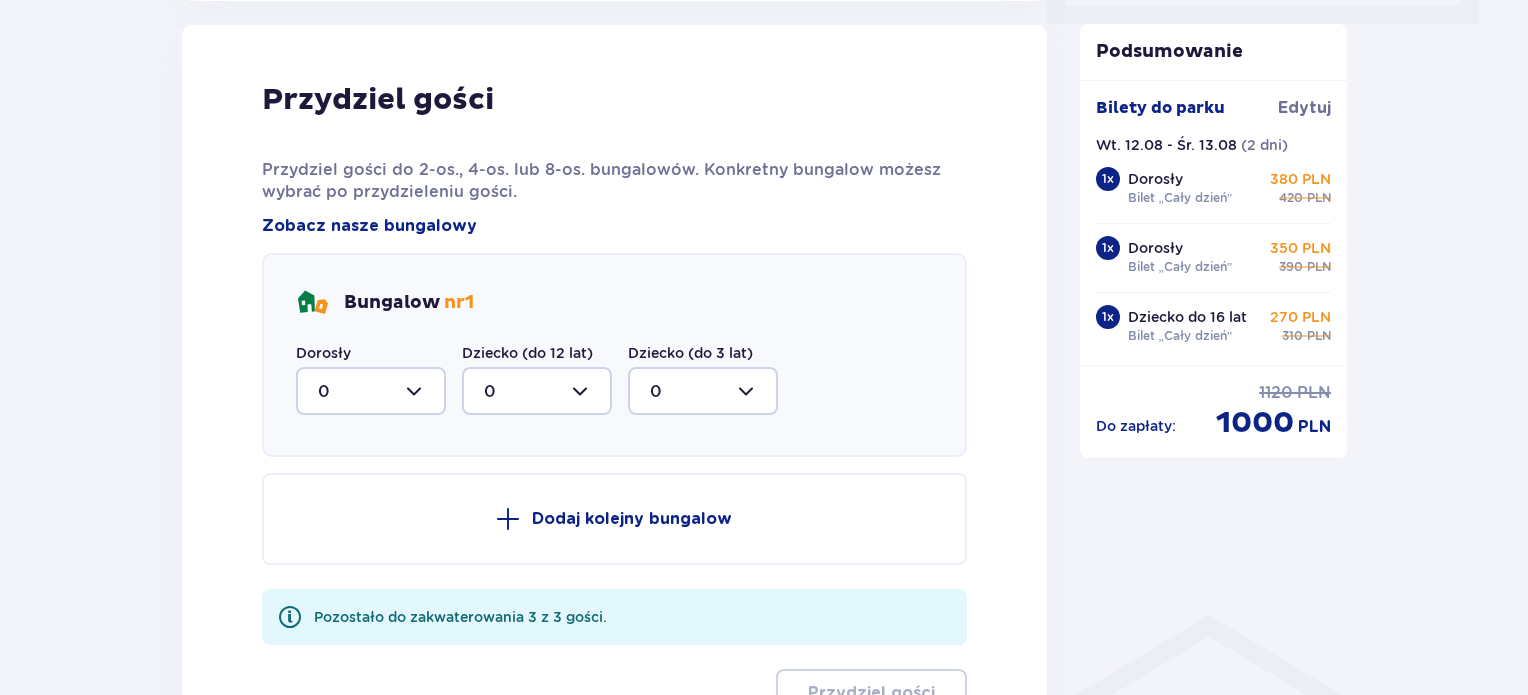 scroll, scrollTop: 1010, scrollLeft: 0, axis: vertical 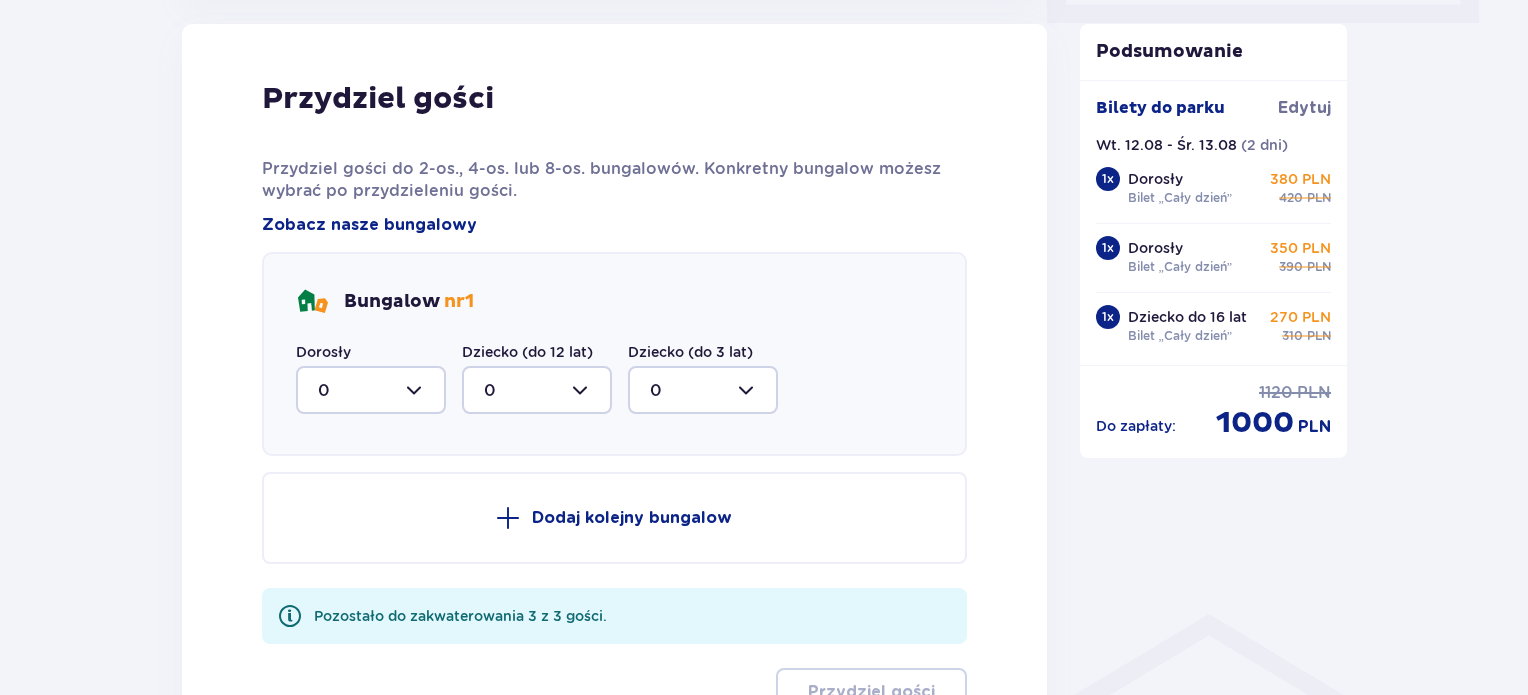 click at bounding box center (371, 390) 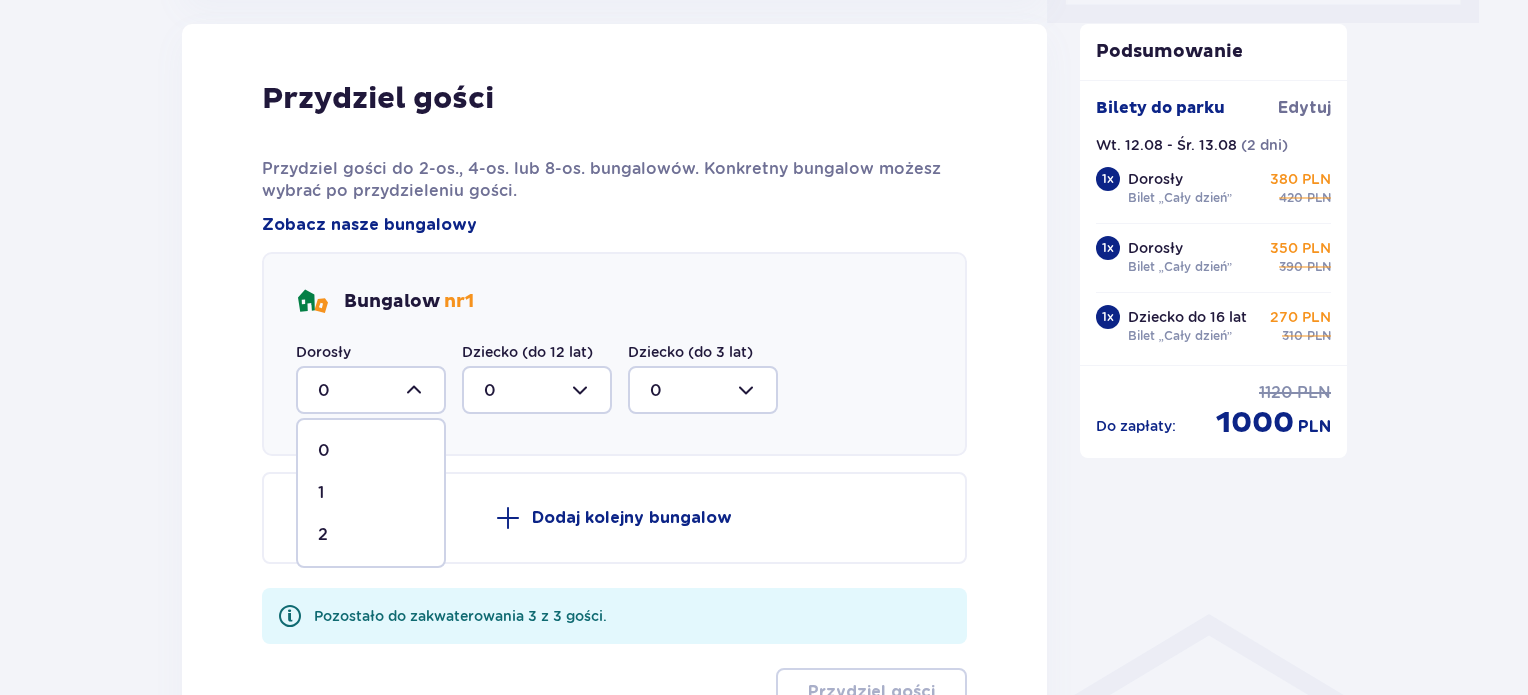 click on "2" at bounding box center [371, 535] 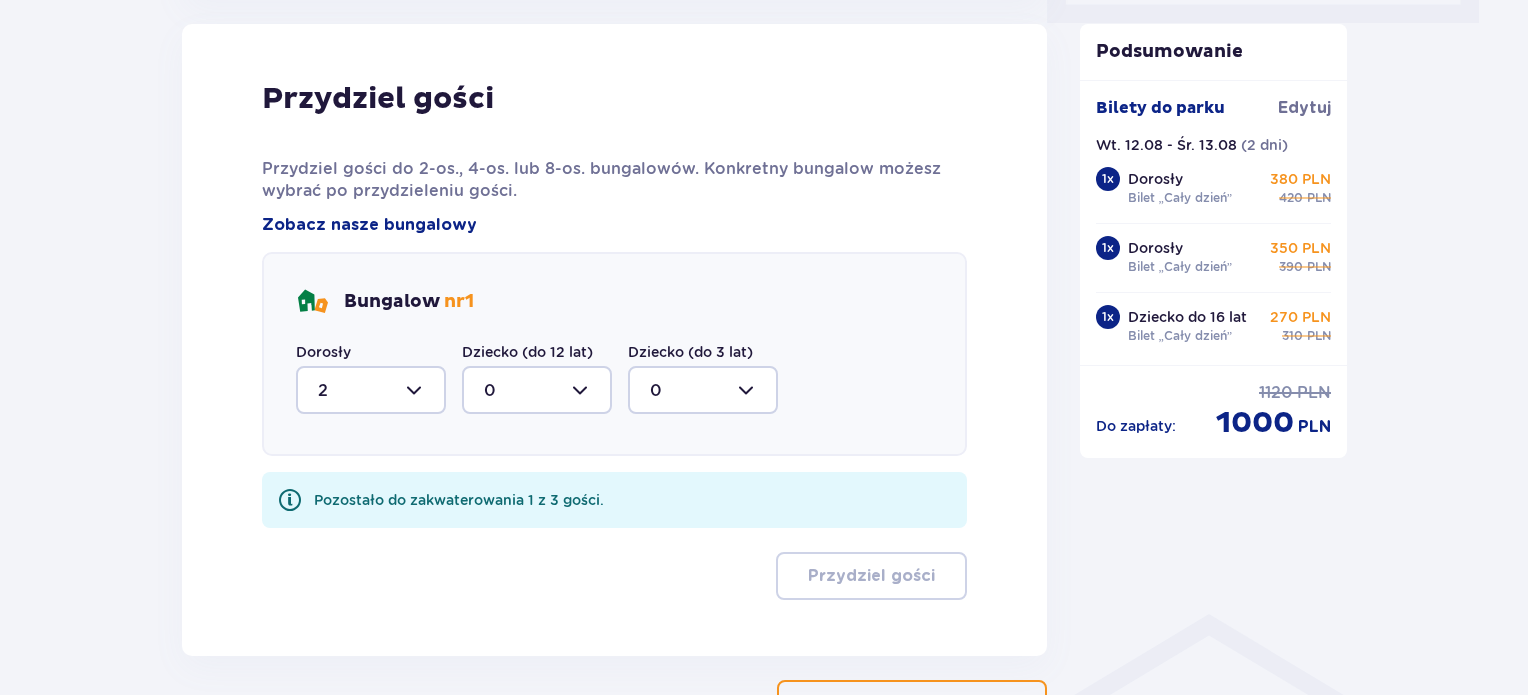 click at bounding box center (537, 390) 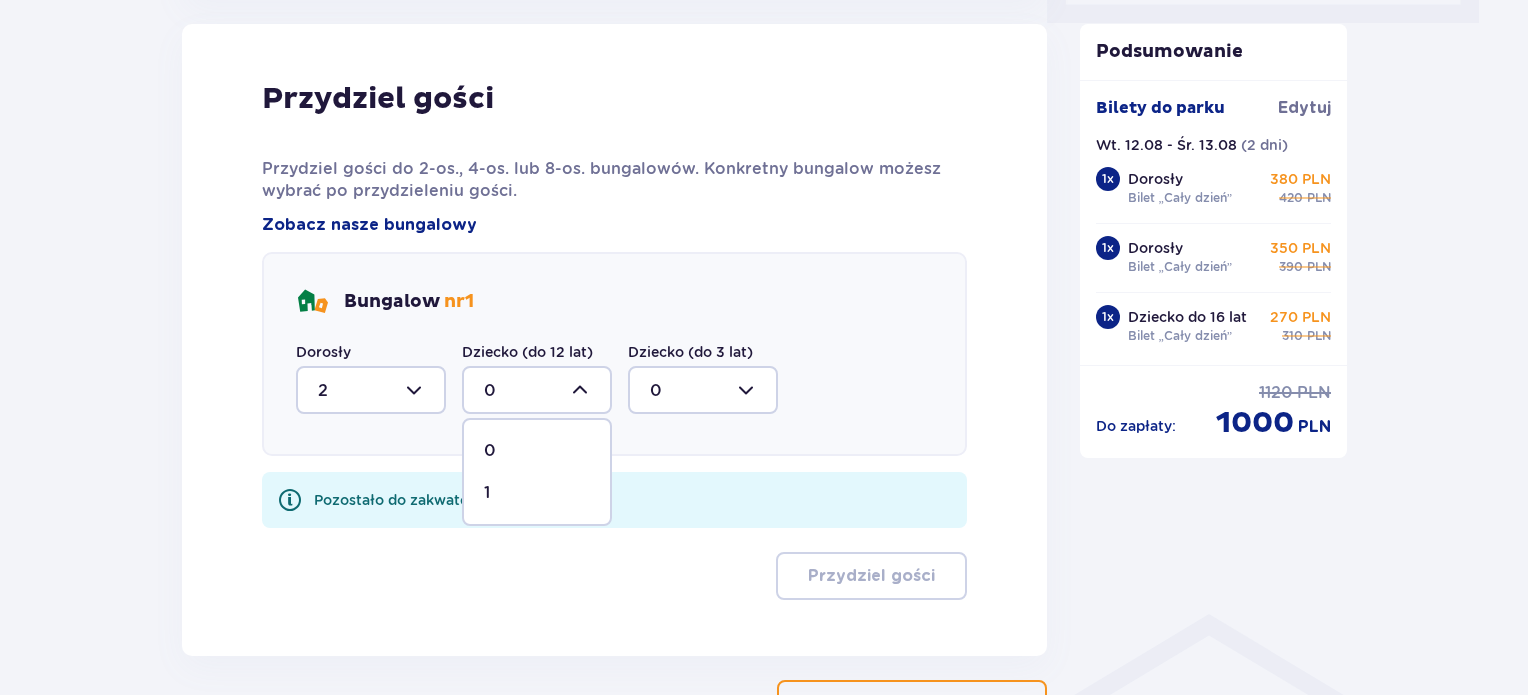 click on "1" at bounding box center [537, 493] 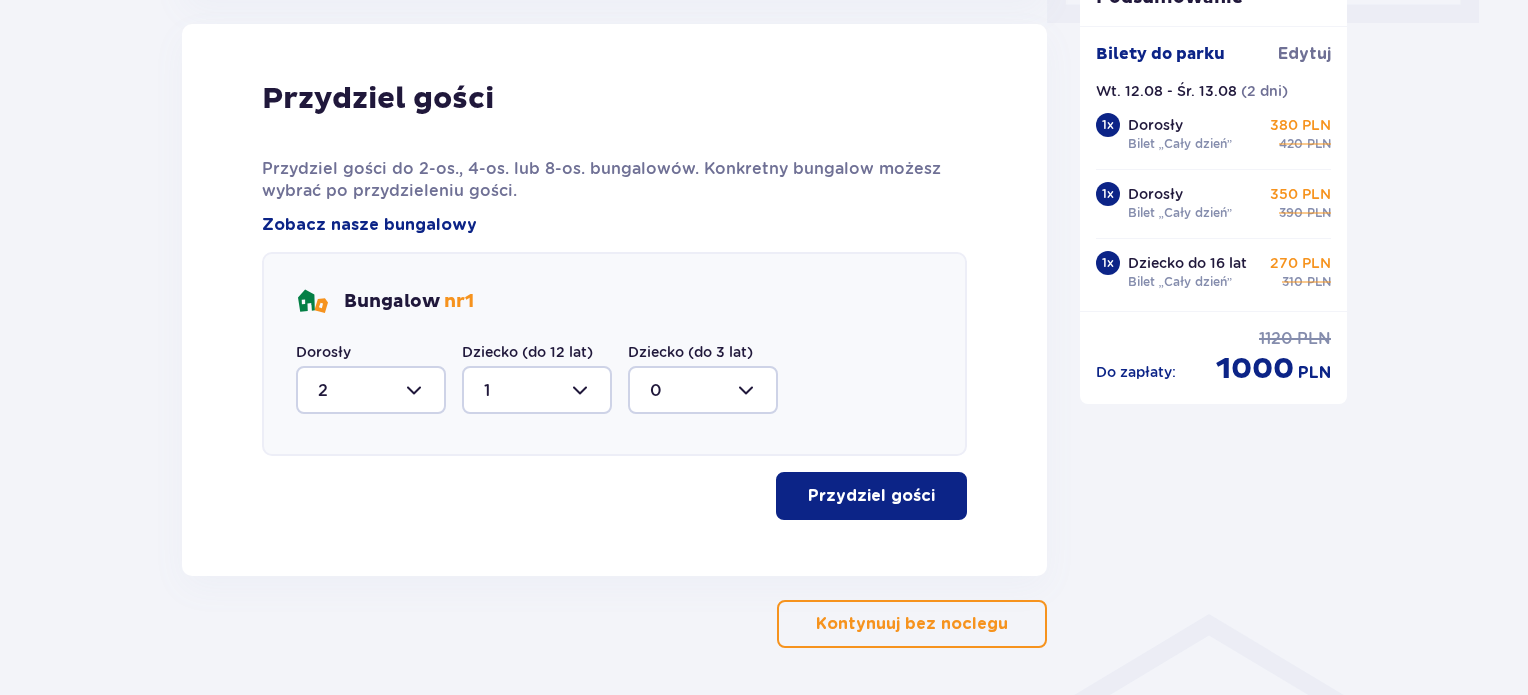 click on "Przydziel gości" at bounding box center [871, 496] 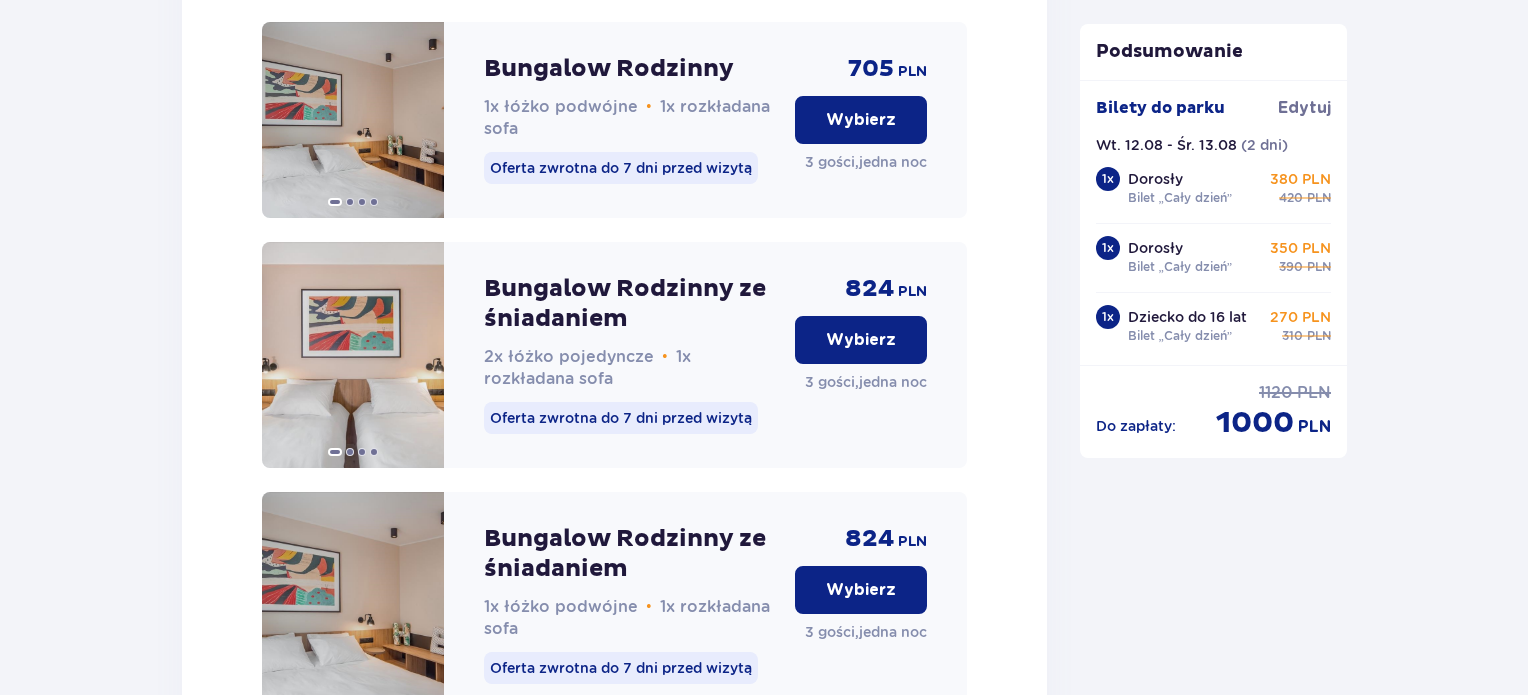 scroll, scrollTop: 3135, scrollLeft: 0, axis: vertical 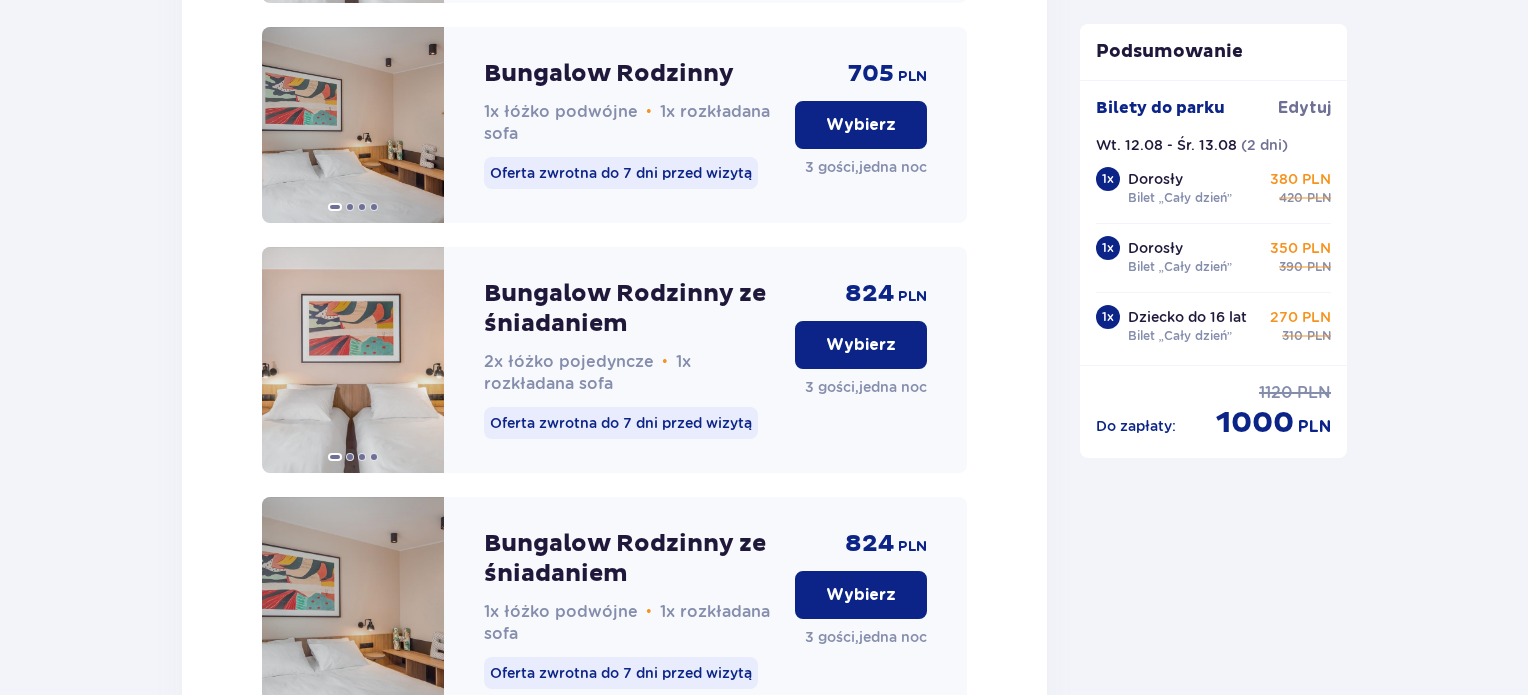 click on "Wybierz" at bounding box center (861, 345) 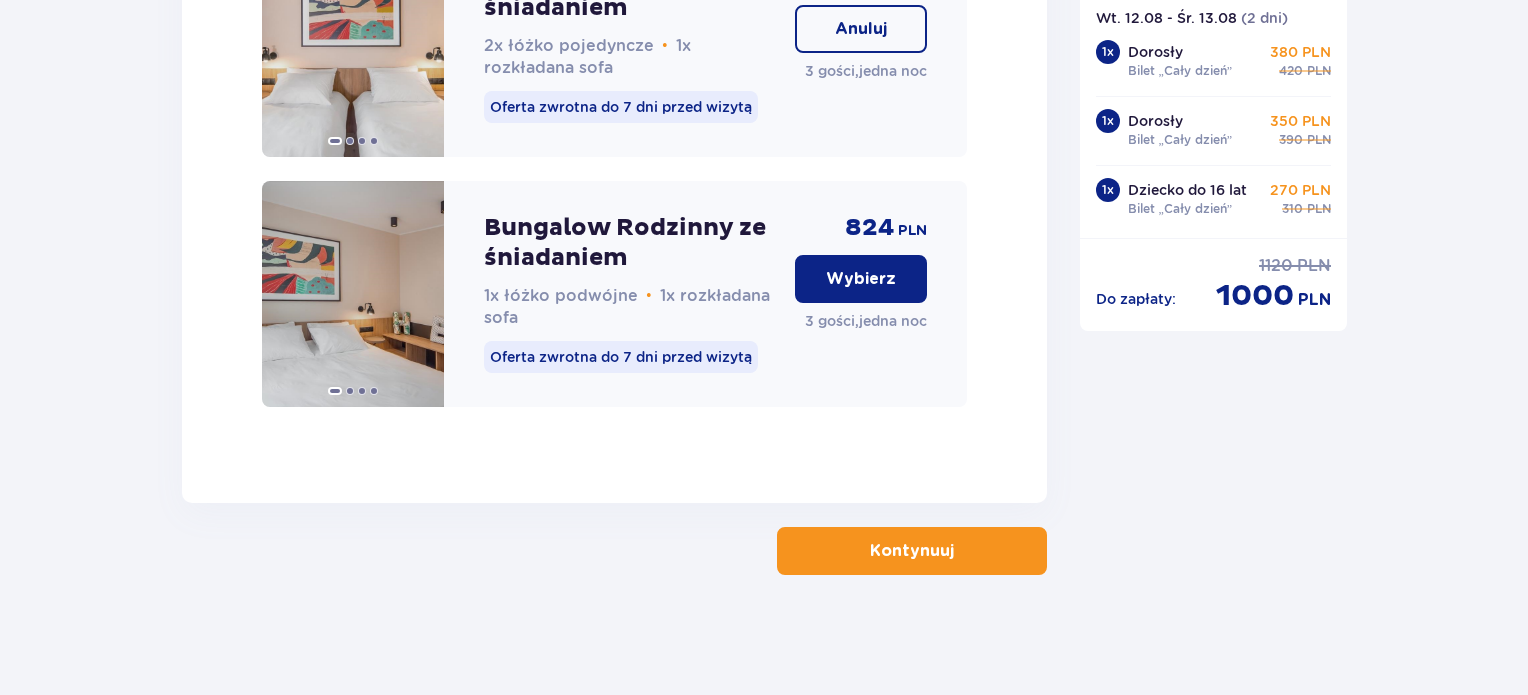 scroll, scrollTop: 3476, scrollLeft: 0, axis: vertical 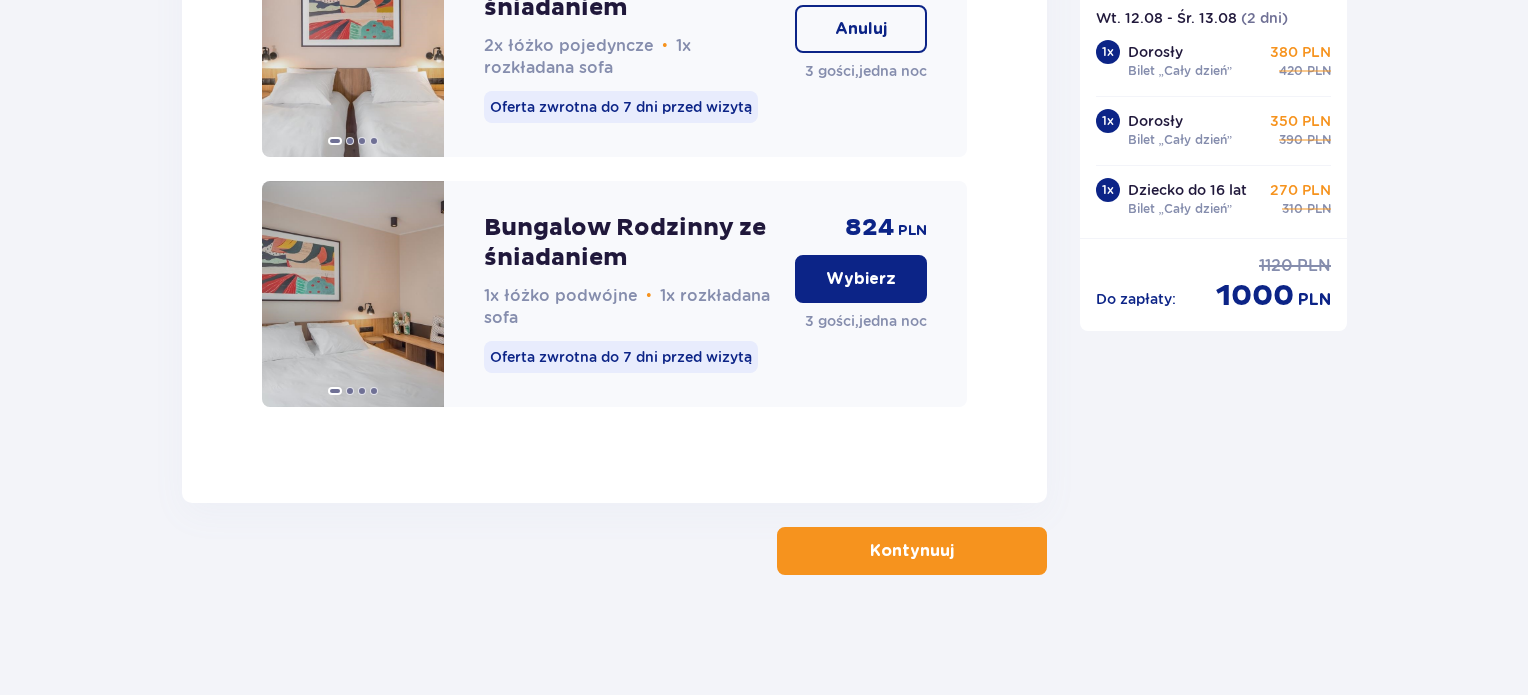click on "Kontynuuj" at bounding box center [912, 551] 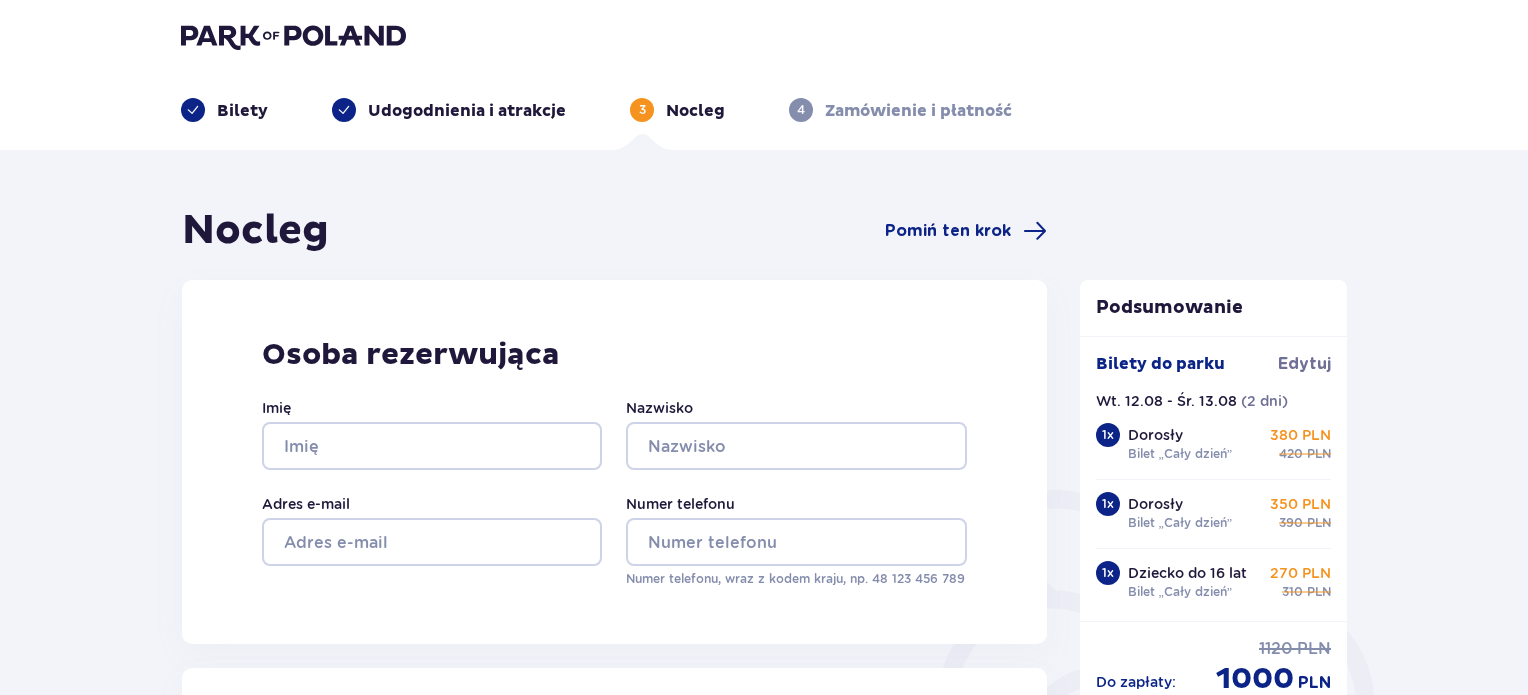 scroll, scrollTop: 0, scrollLeft: 0, axis: both 